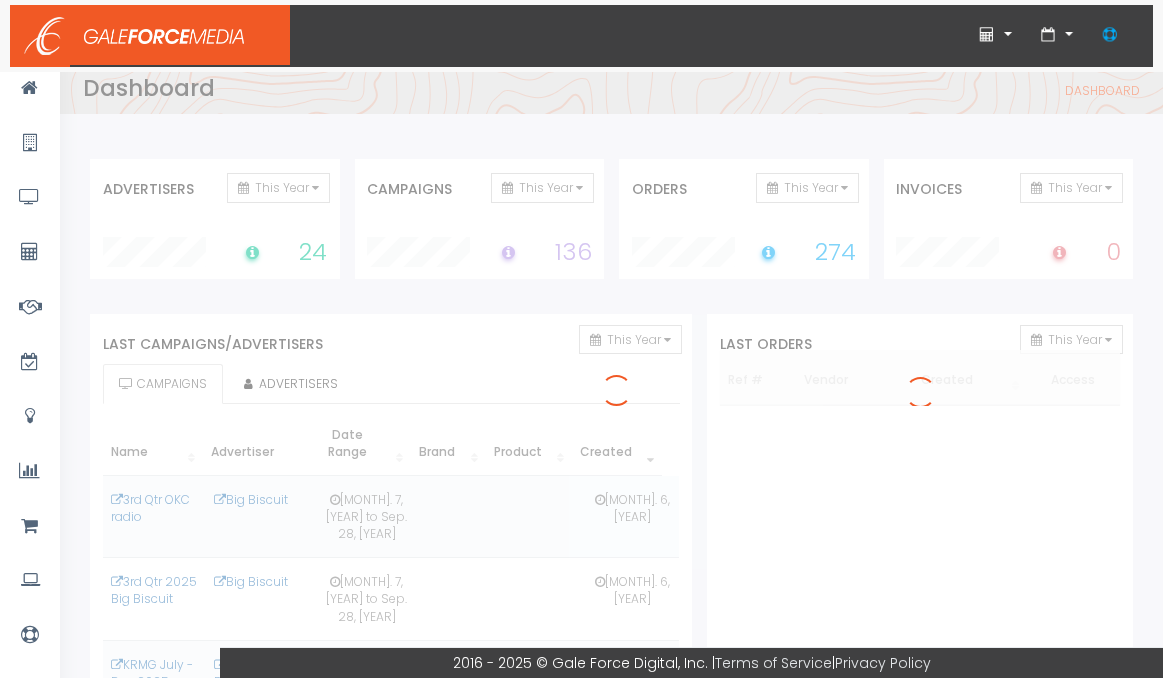 scroll, scrollTop: 0, scrollLeft: 0, axis: both 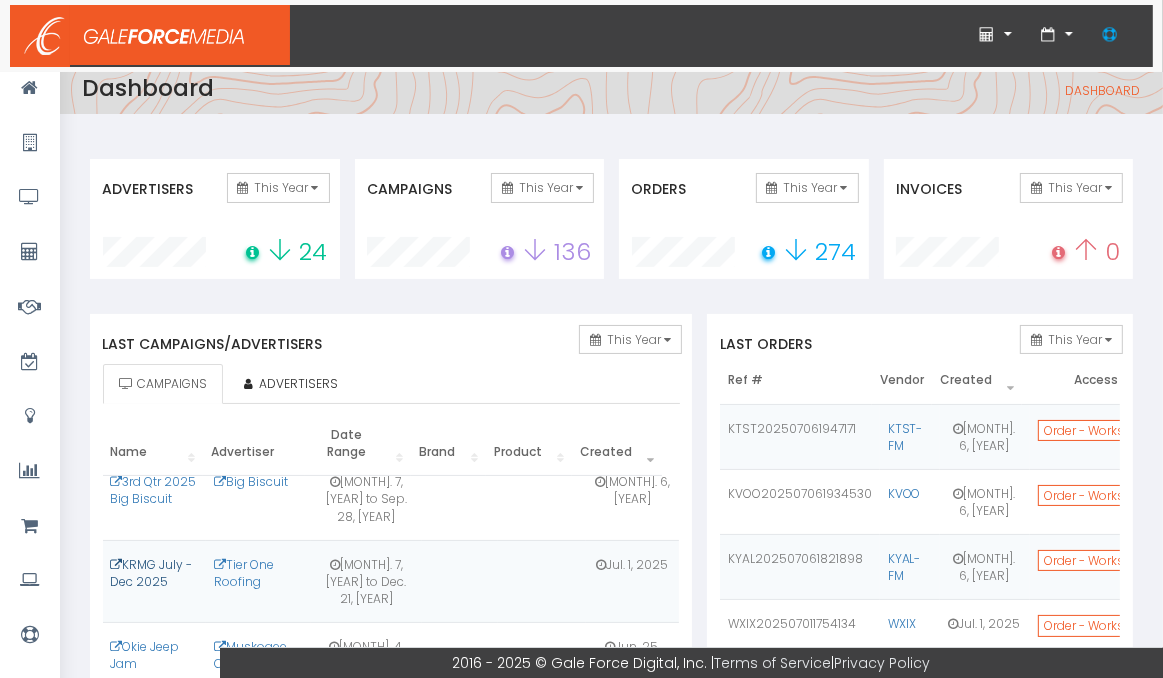 click on "KRMG July - Dec 2025" at bounding box center [152, 573] 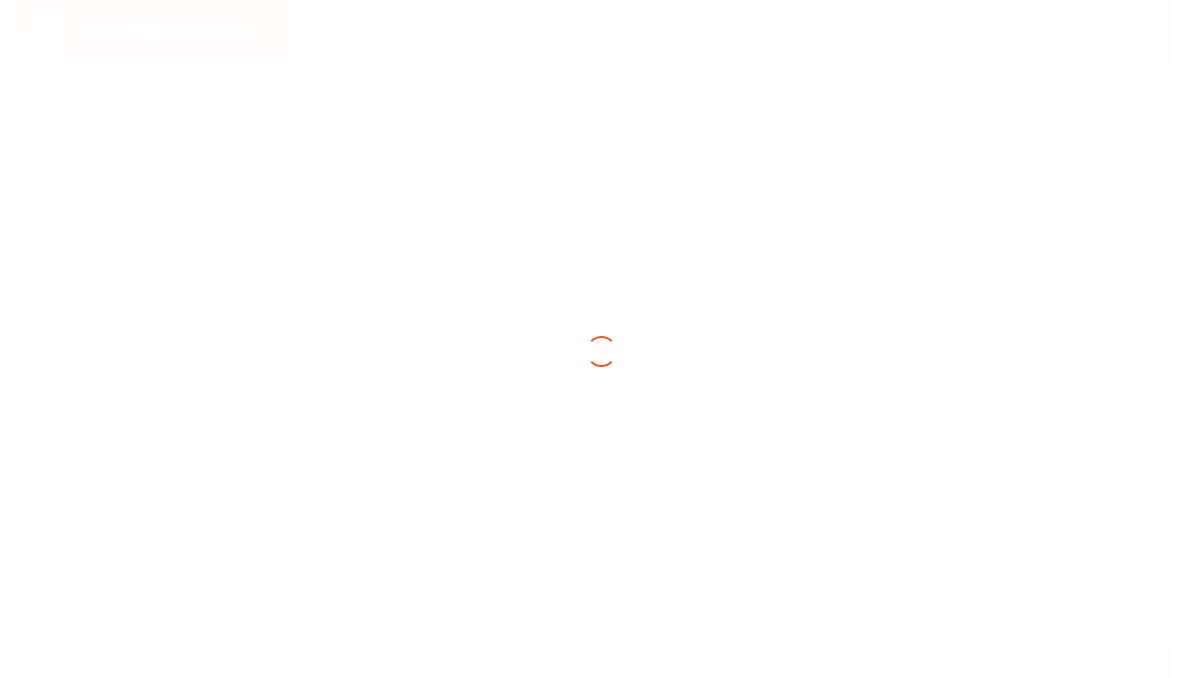 scroll, scrollTop: 0, scrollLeft: 0, axis: both 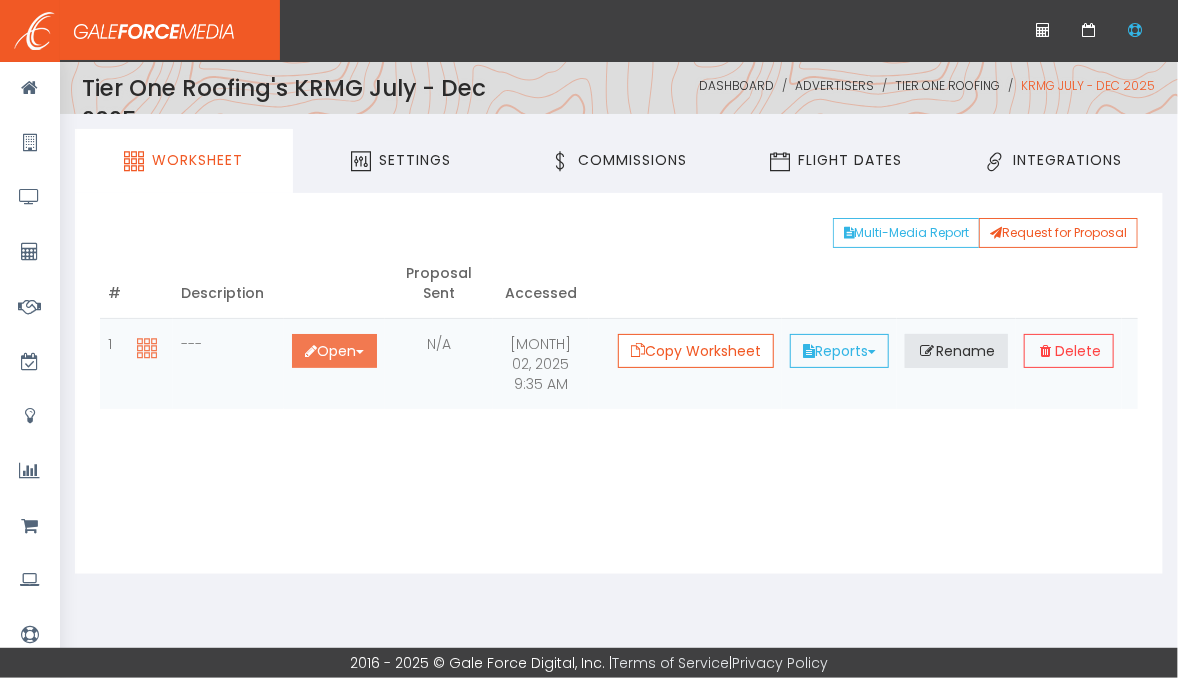 click on "Open
Toggle Dropdown" at bounding box center (334, 351) 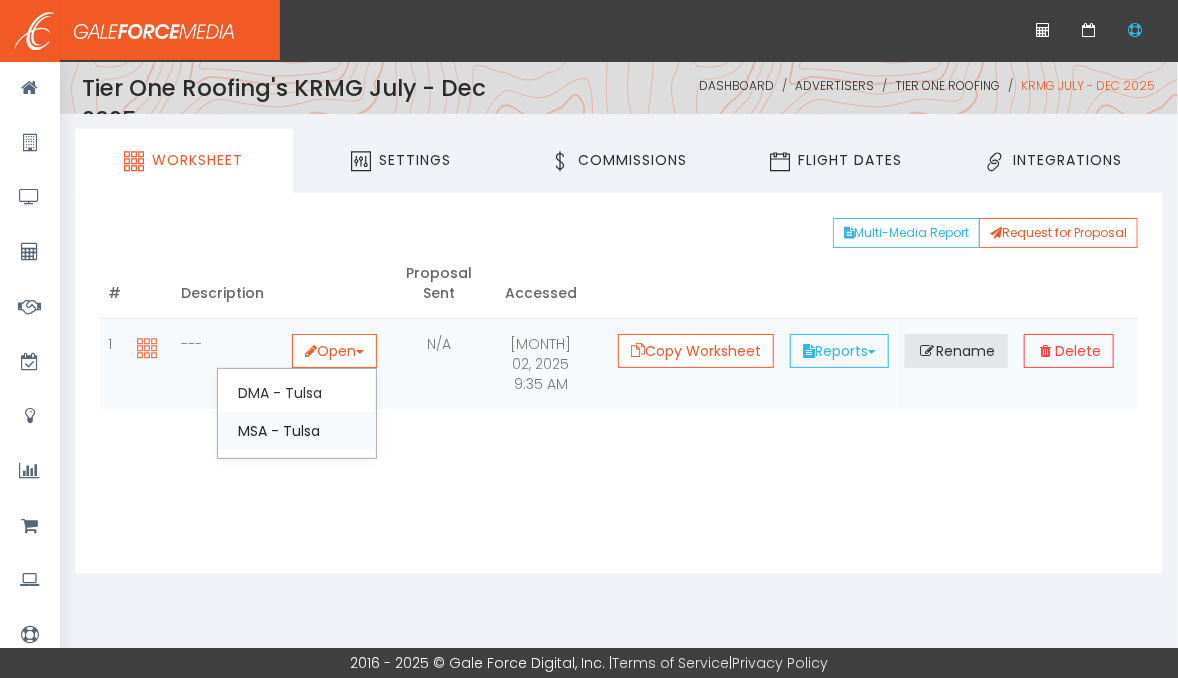 click on "MSA - Tulsa" at bounding box center (297, 431) 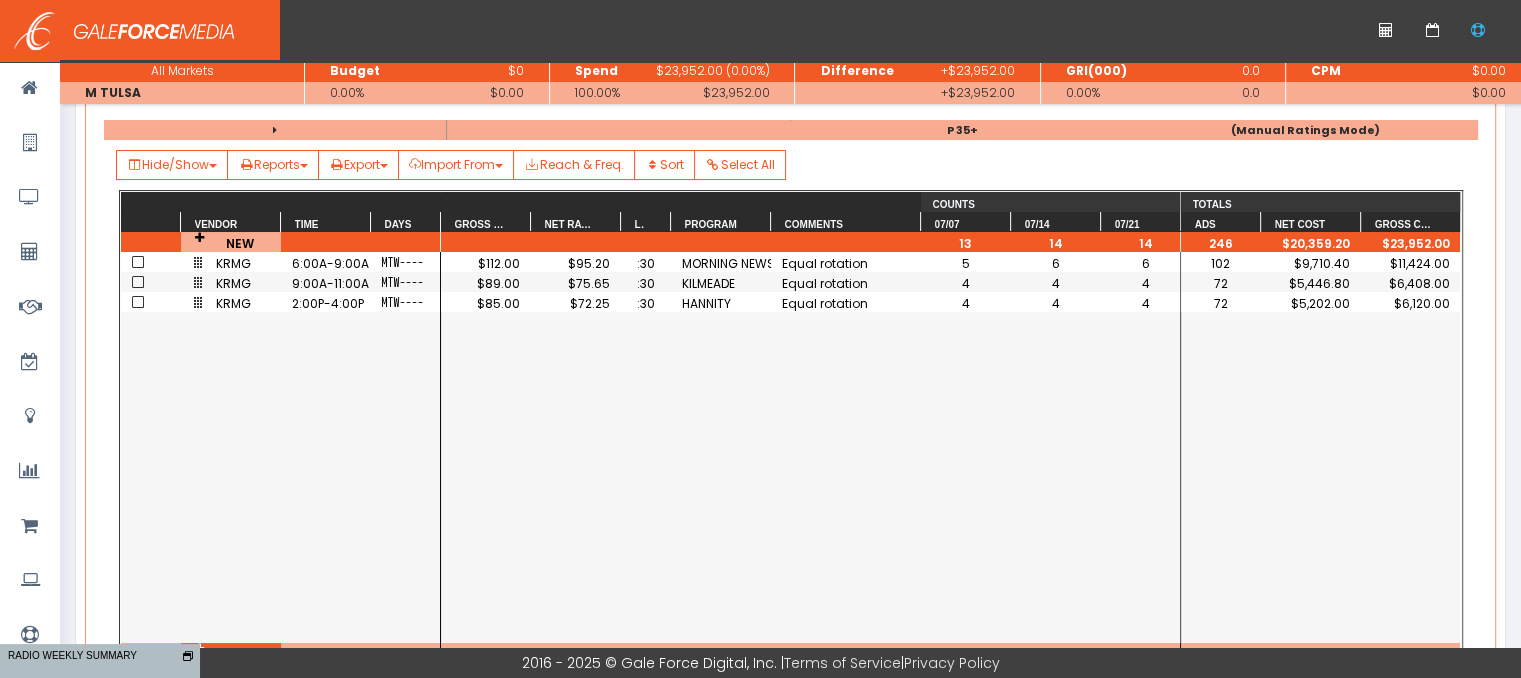 scroll, scrollTop: 300, scrollLeft: 0, axis: vertical 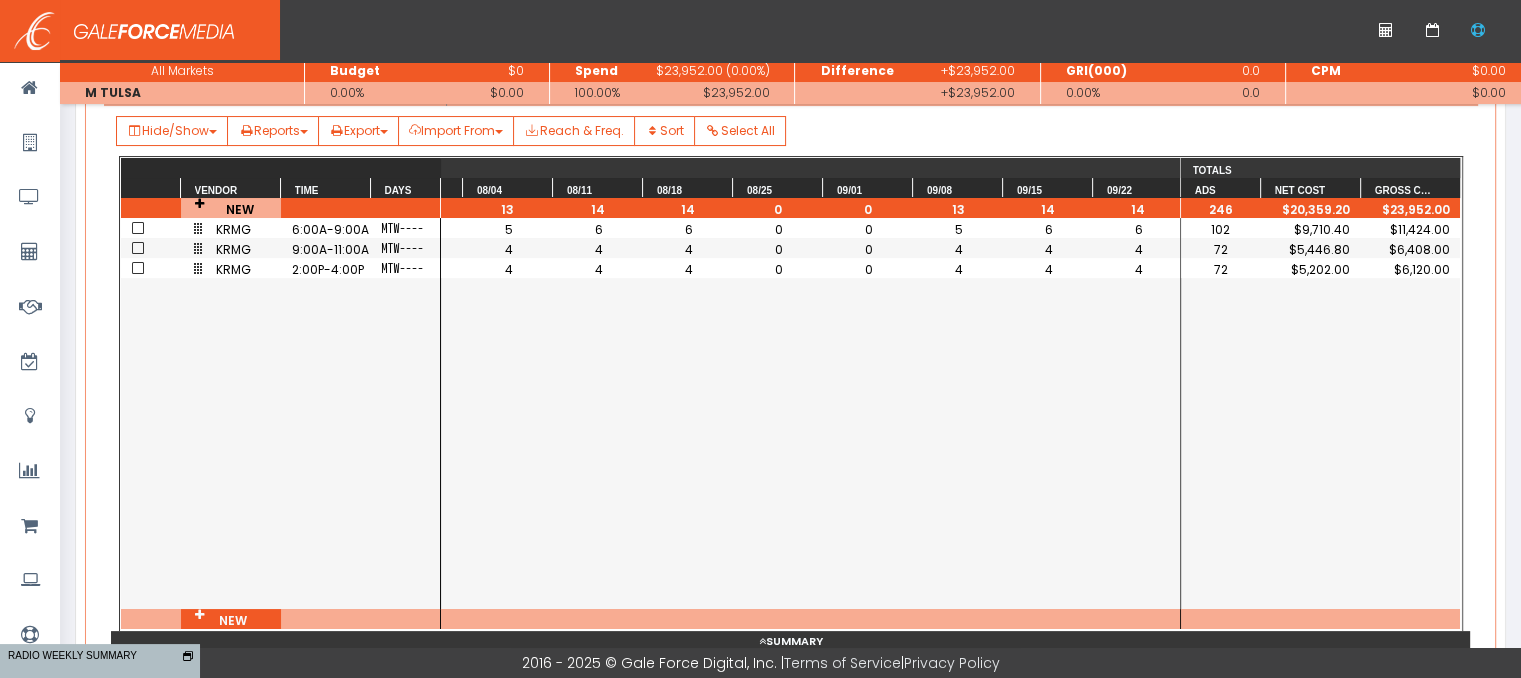 click on "5" at bounding box center [959, 229] 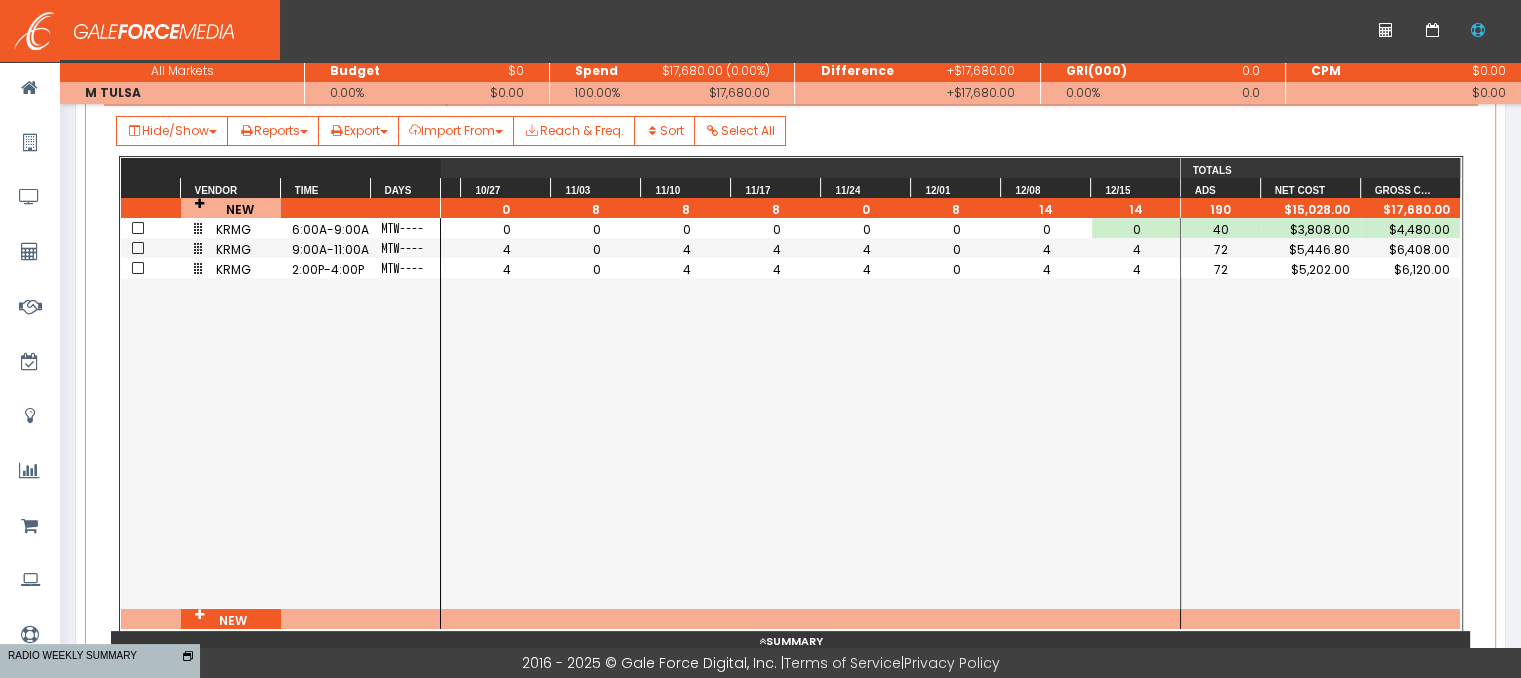 scroll, scrollTop: 0, scrollLeft: 1899, axis: horizontal 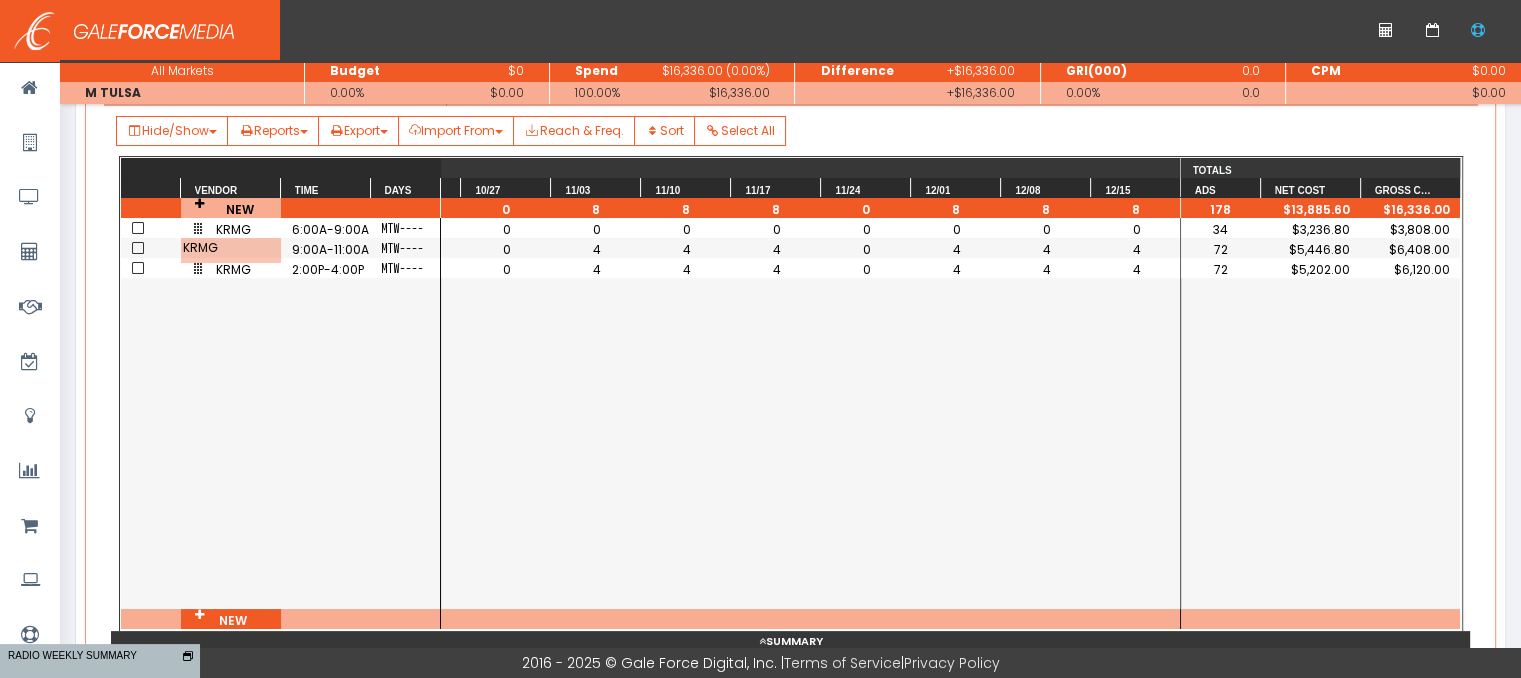 click on "0 0 0 0 0 0 0 0 0 4 4 4 0 4 4 4 0 4 4 4 4 0 4 4 4 0 4" at bounding box center (-88, 248) 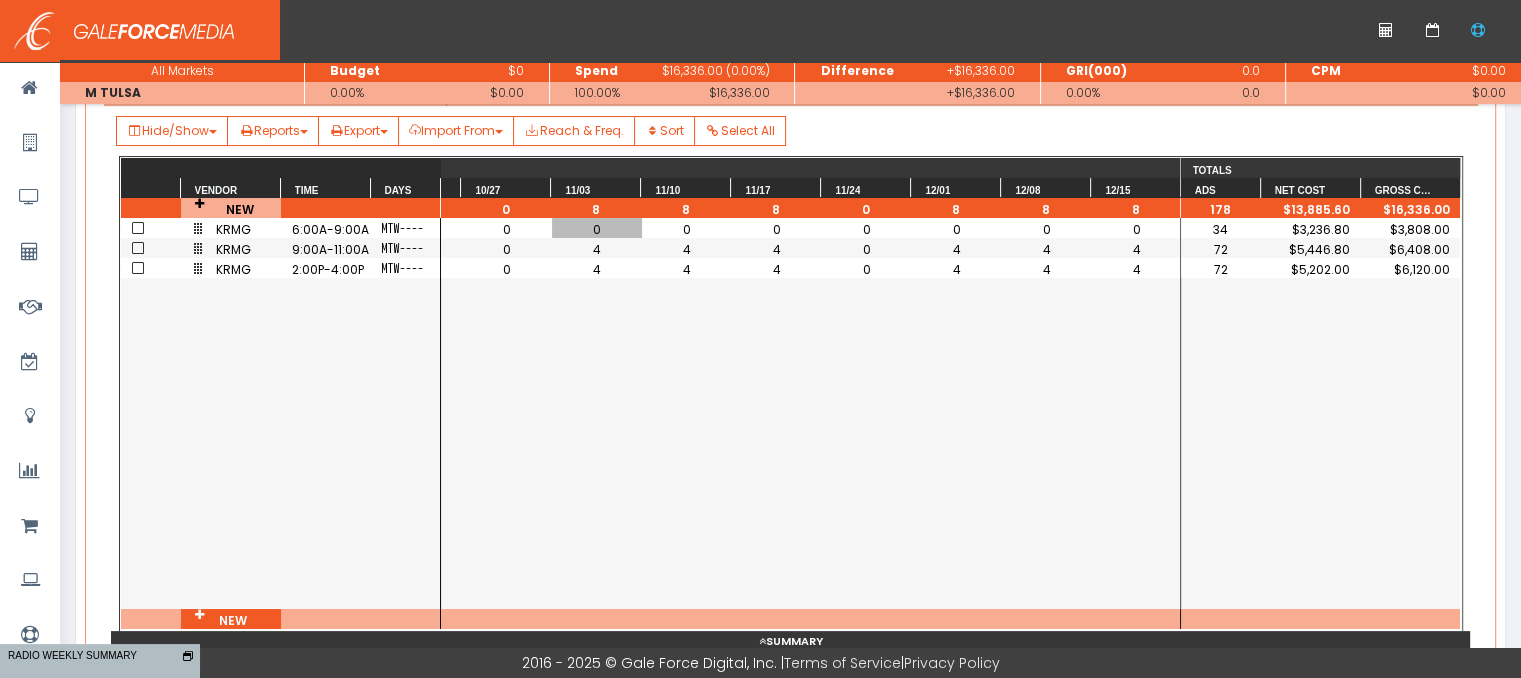 click on "4" at bounding box center (597, 249) 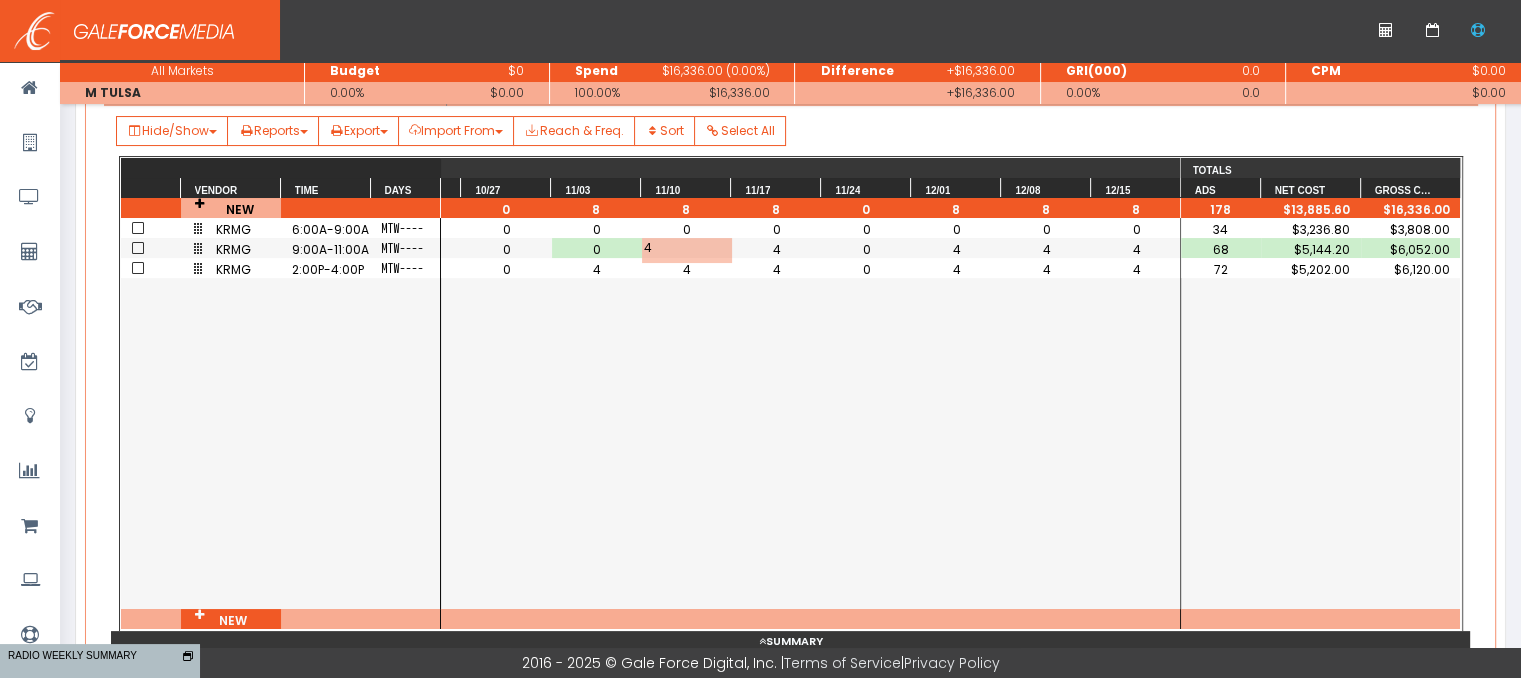 type on "0" 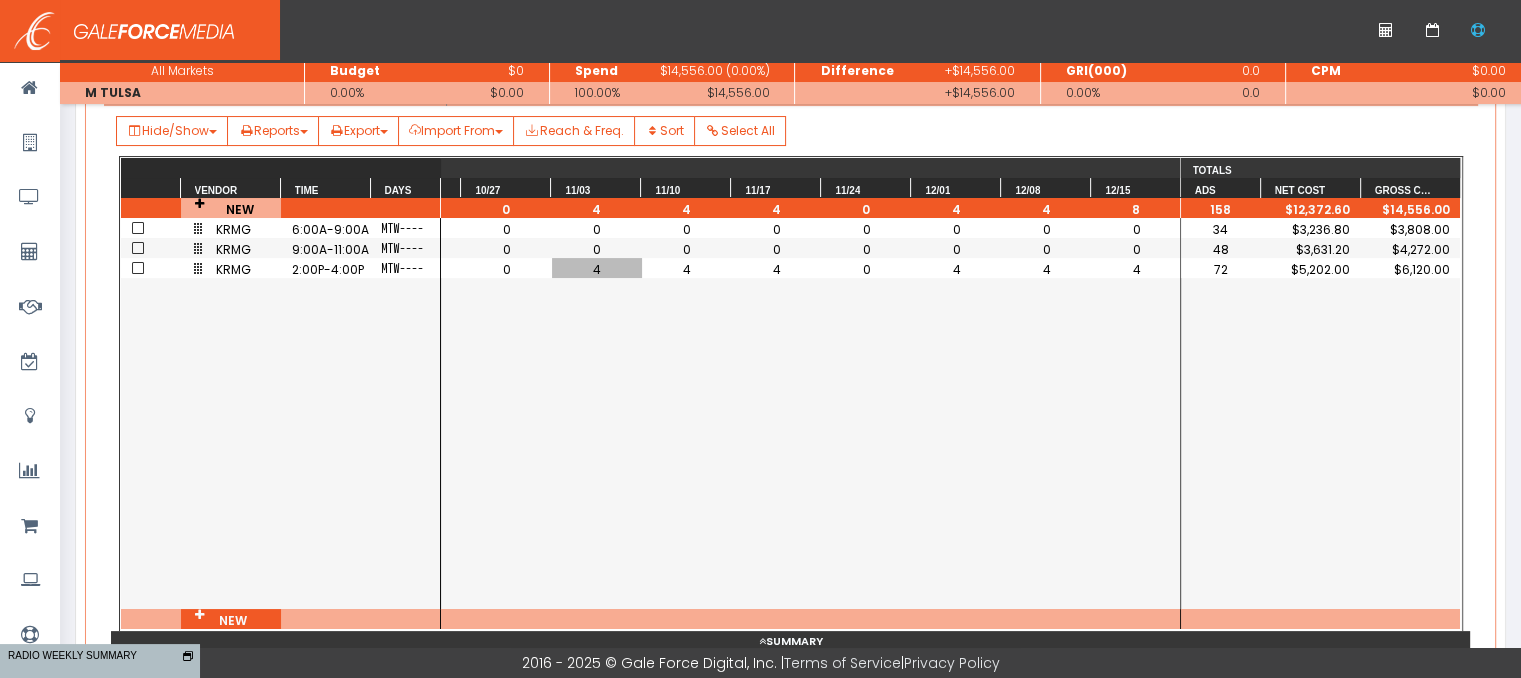 click on "4" at bounding box center (597, 269) 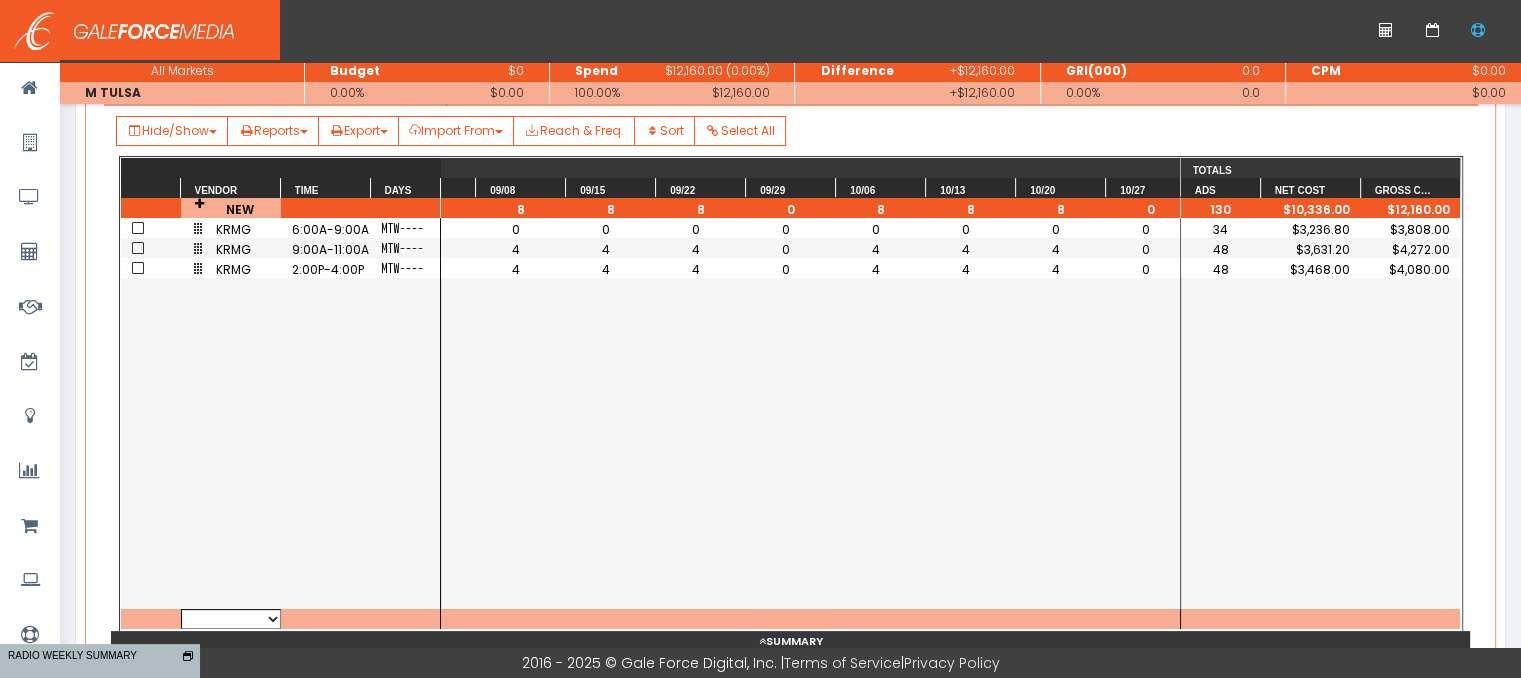 scroll, scrollTop: 0, scrollLeft: 1254, axis: horizontal 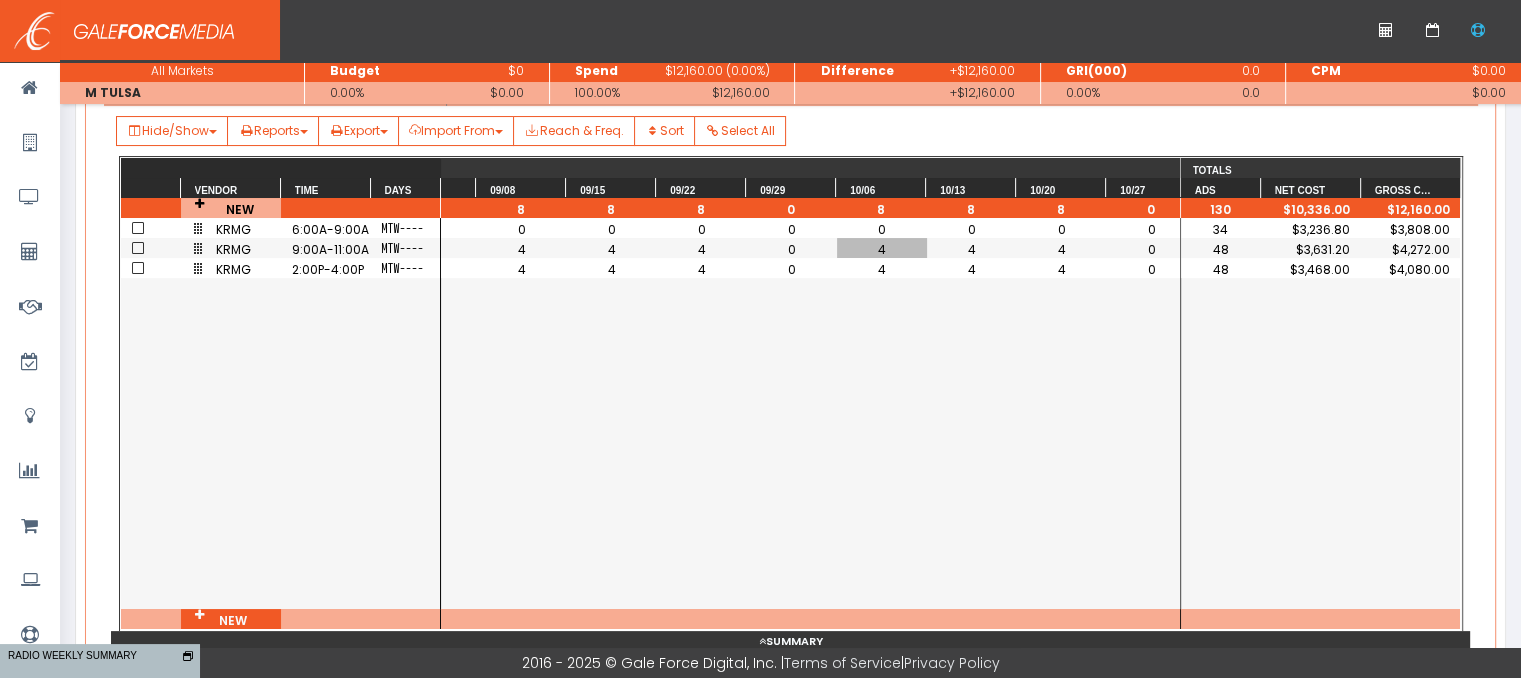 click on "4" at bounding box center [882, 249] 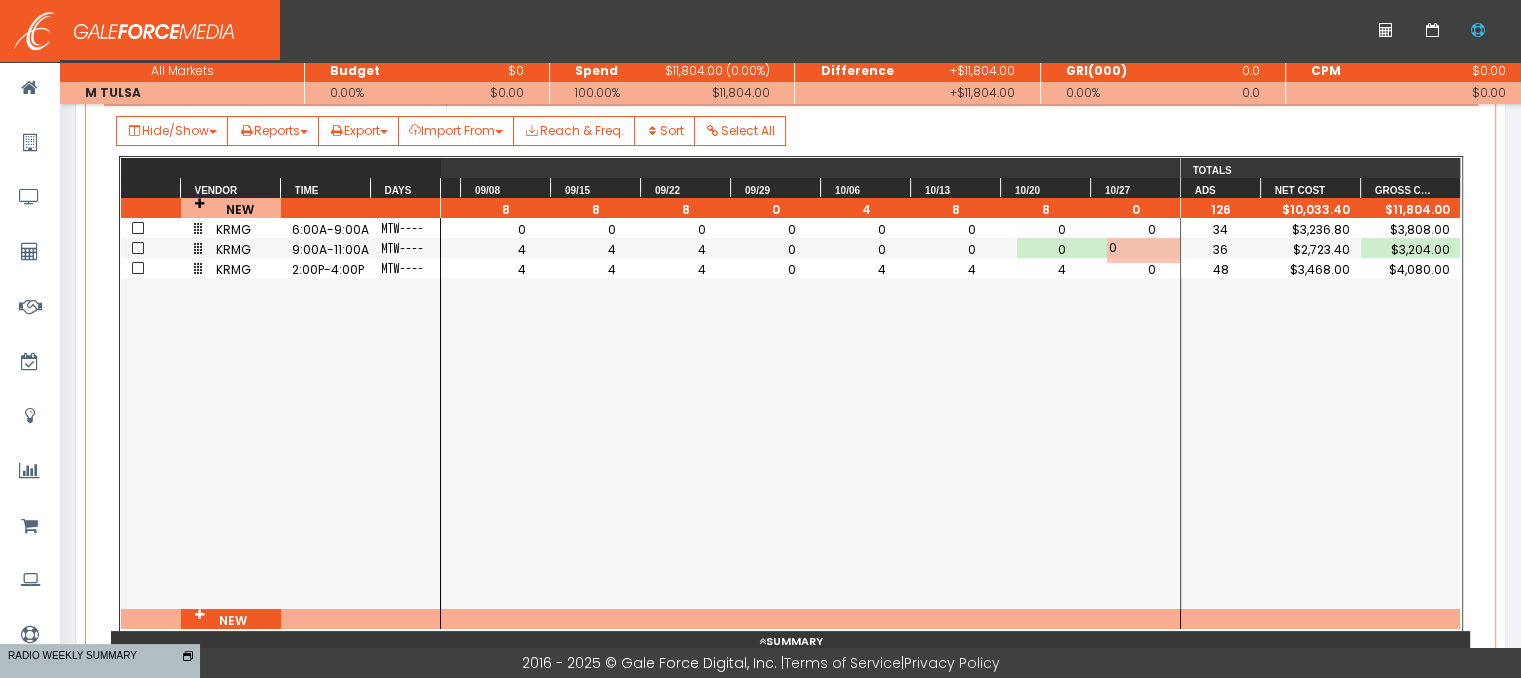 scroll, scrollTop: 0, scrollLeft: 1269, axis: horizontal 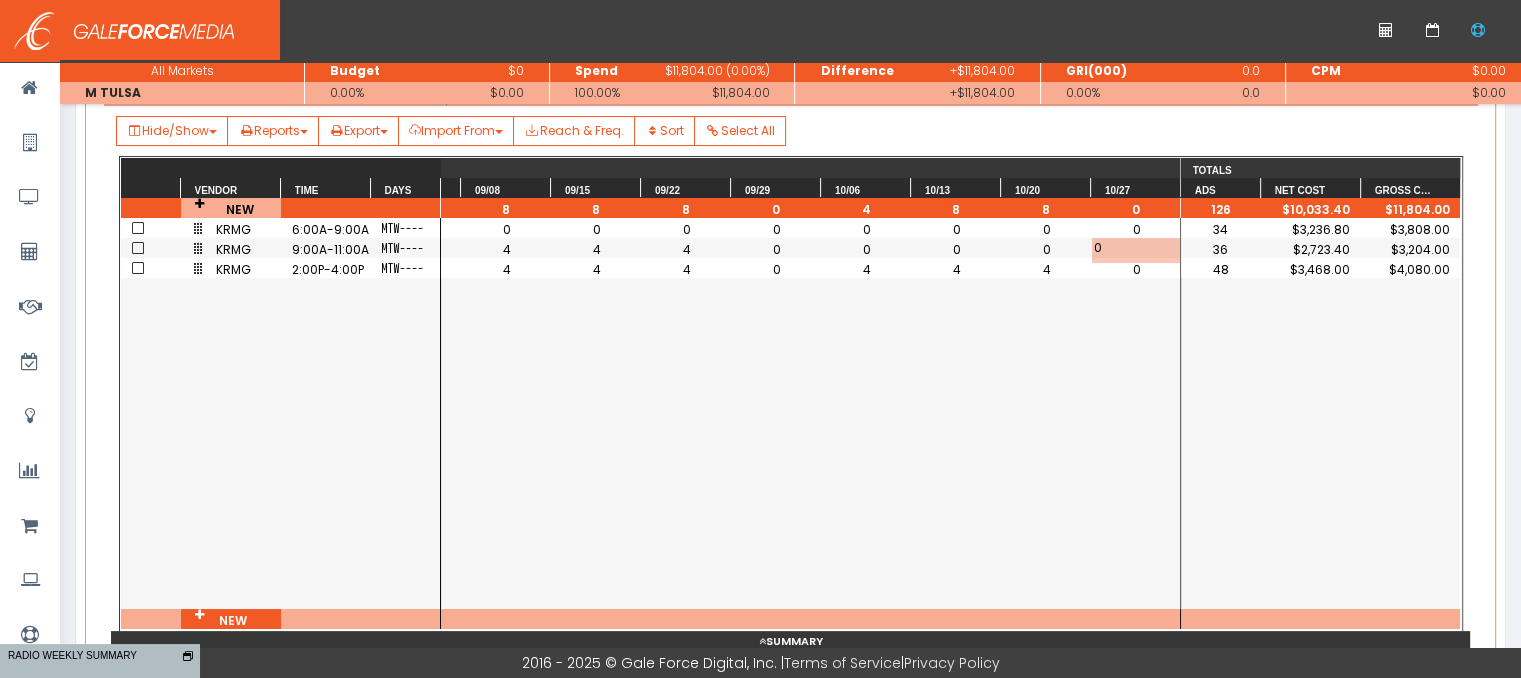 click on "4" at bounding box center (867, 269) 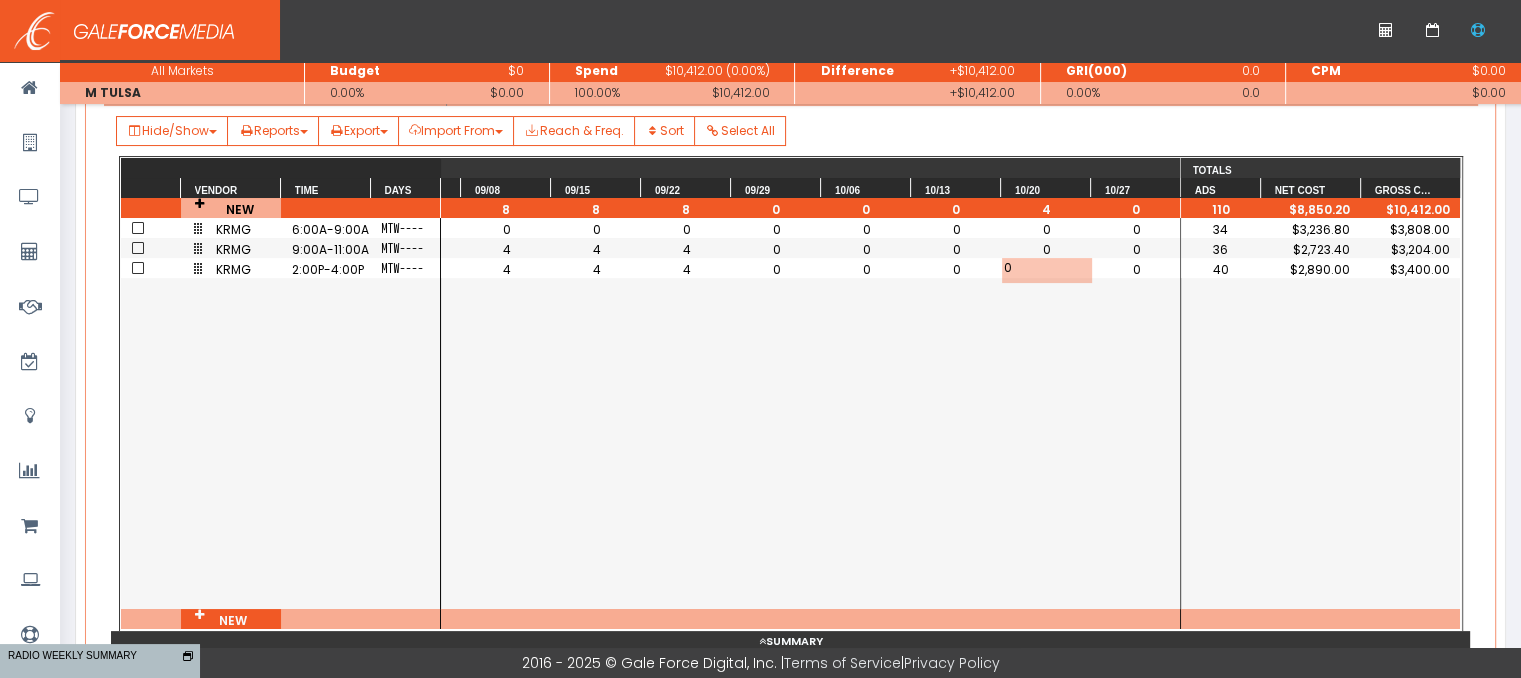 click on "4" at bounding box center (507, 249) 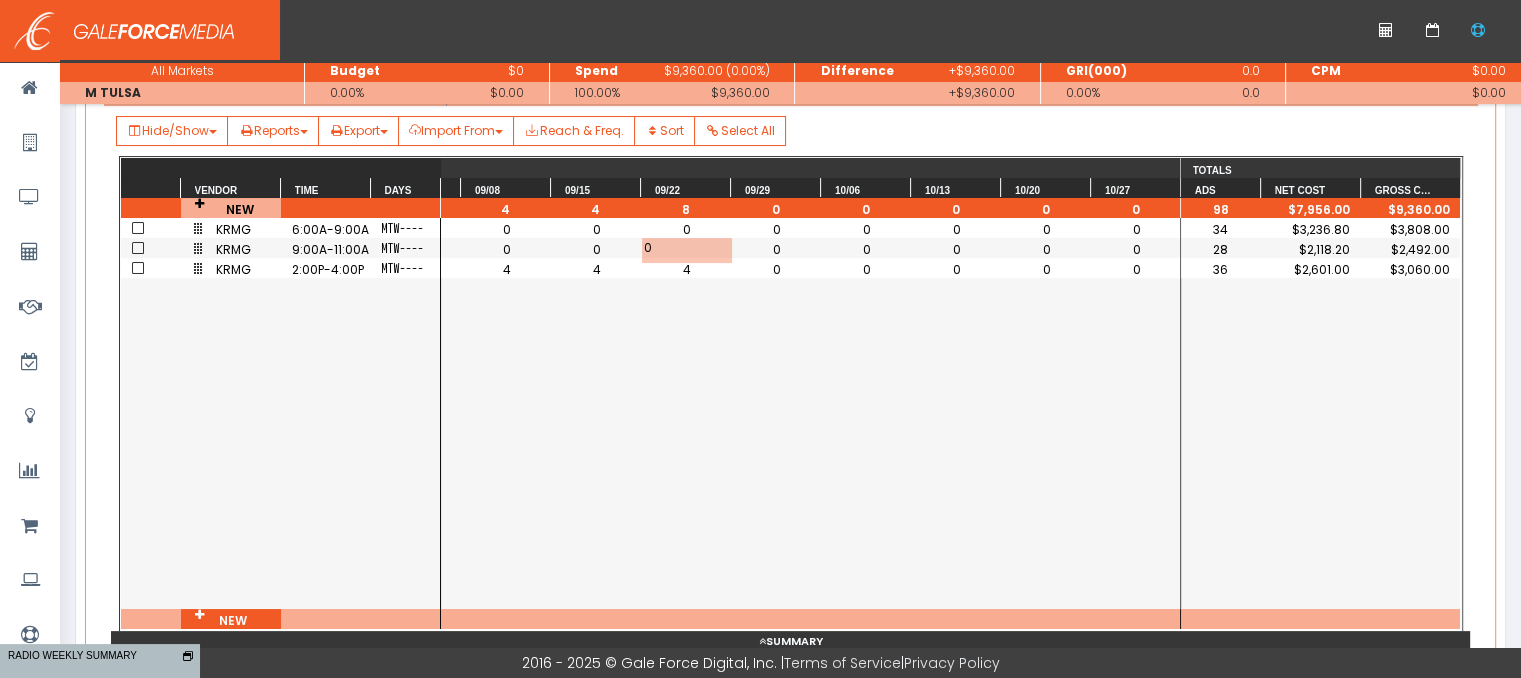 click on "4" at bounding box center [507, 269] 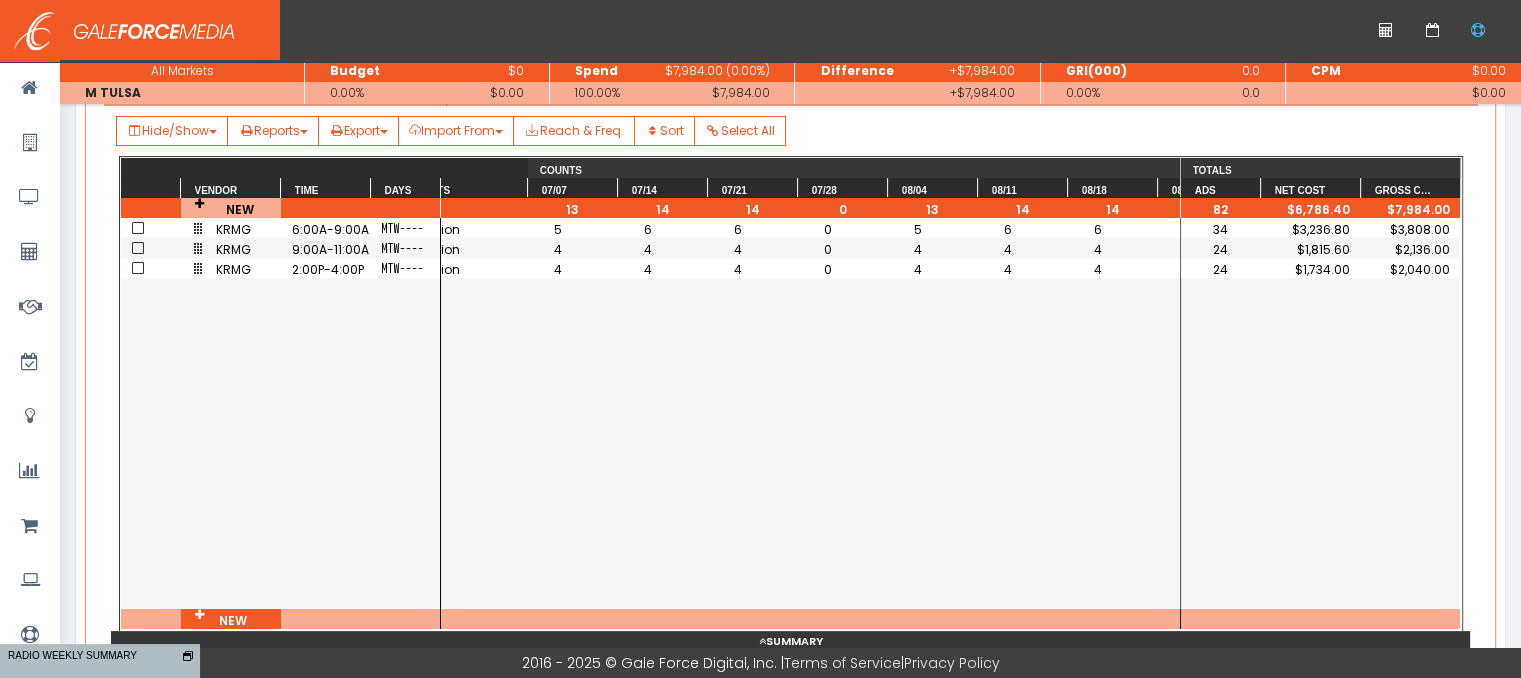scroll, scrollTop: 0, scrollLeft: 436, axis: horizontal 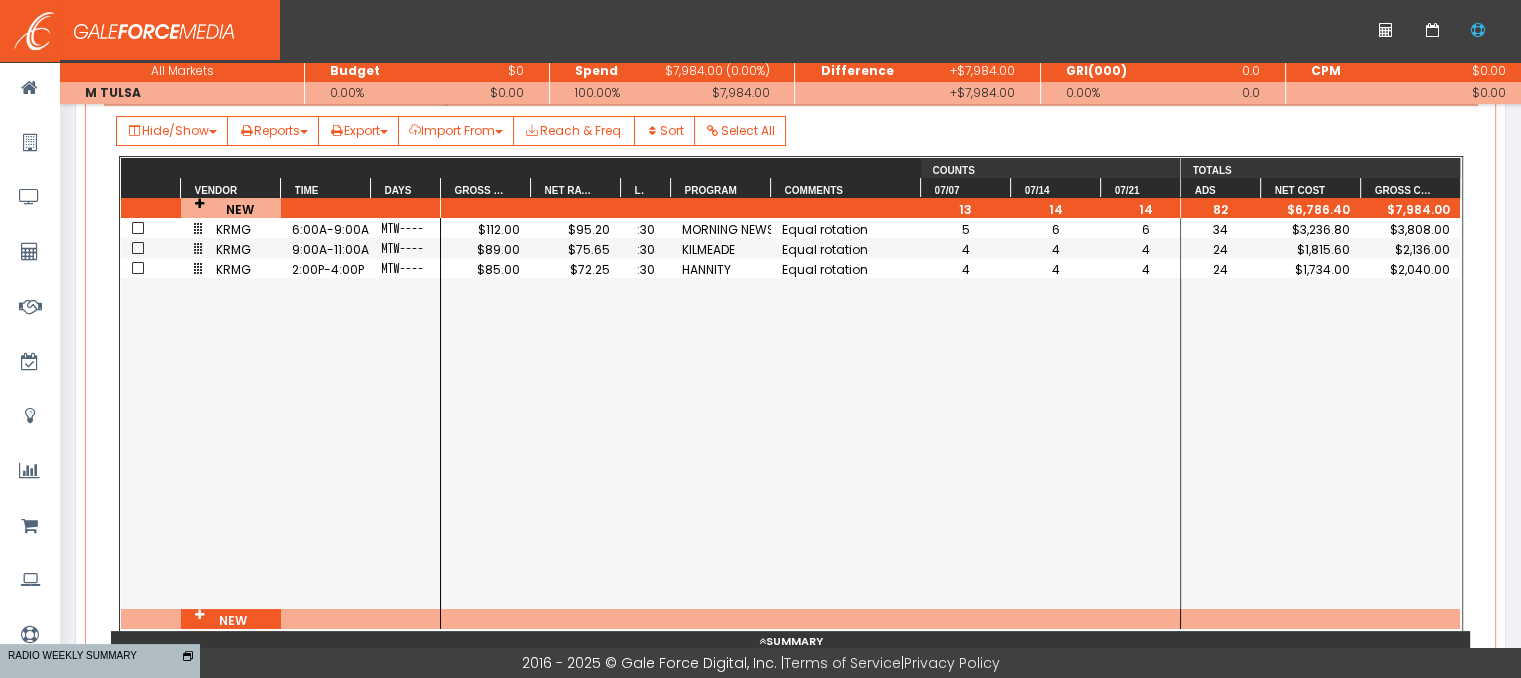 click on "$112.00" at bounding box center [486, 229] 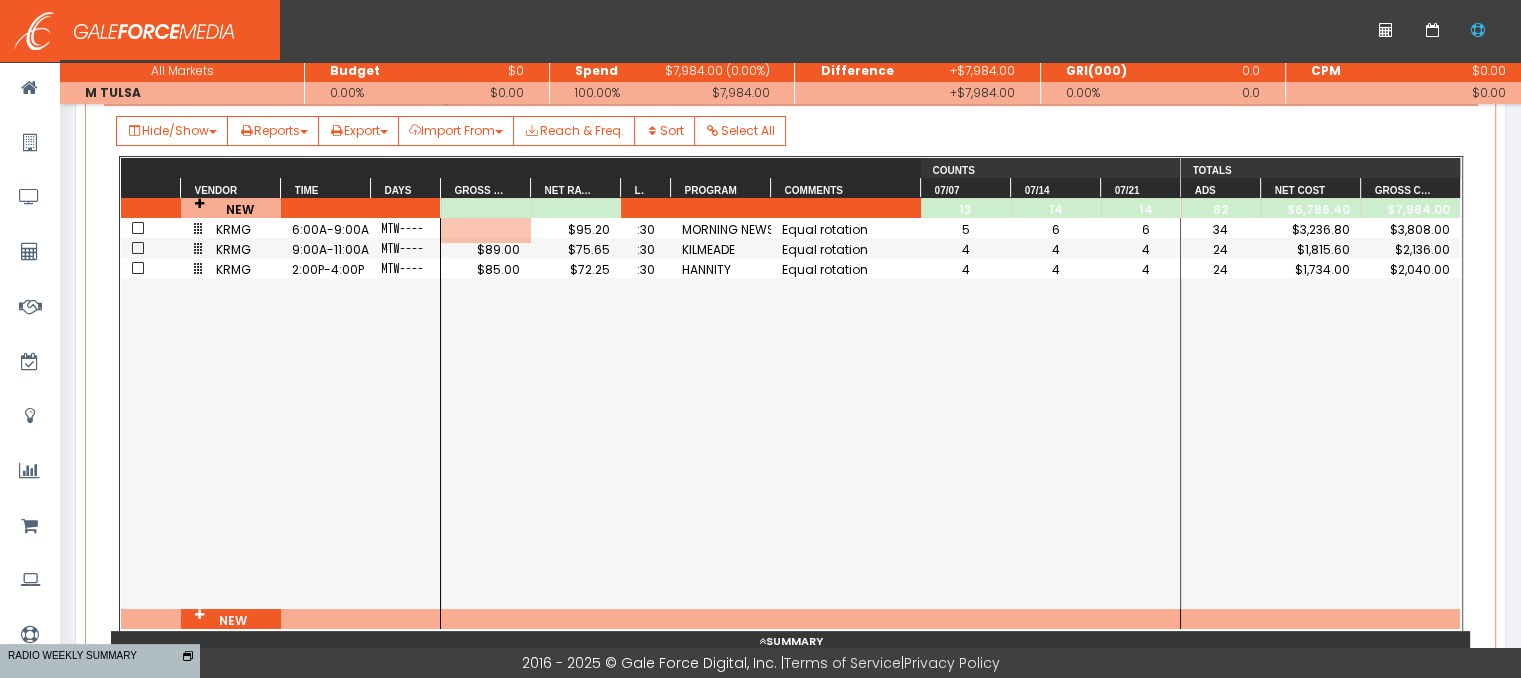 scroll, scrollTop: 0, scrollLeft: 67, axis: horizontal 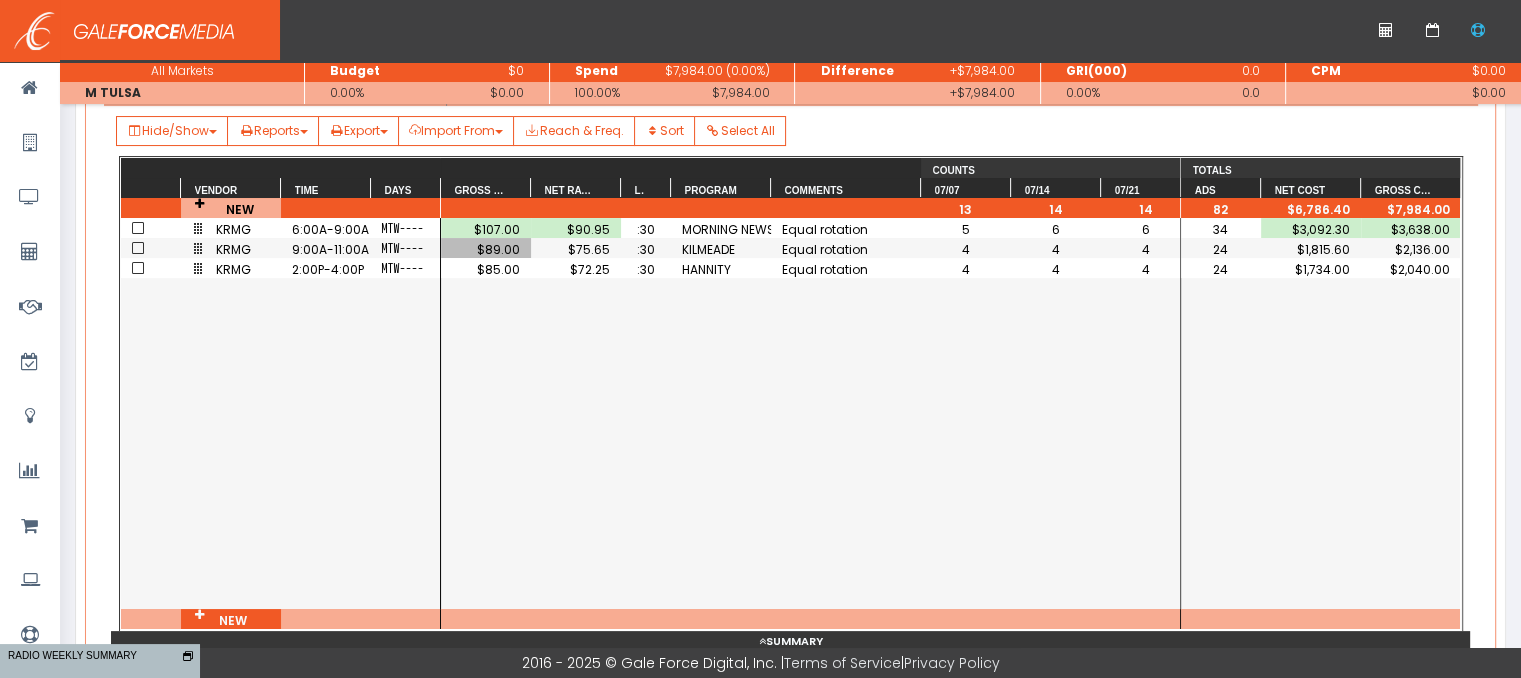 click on "$89.00" at bounding box center (486, 249) 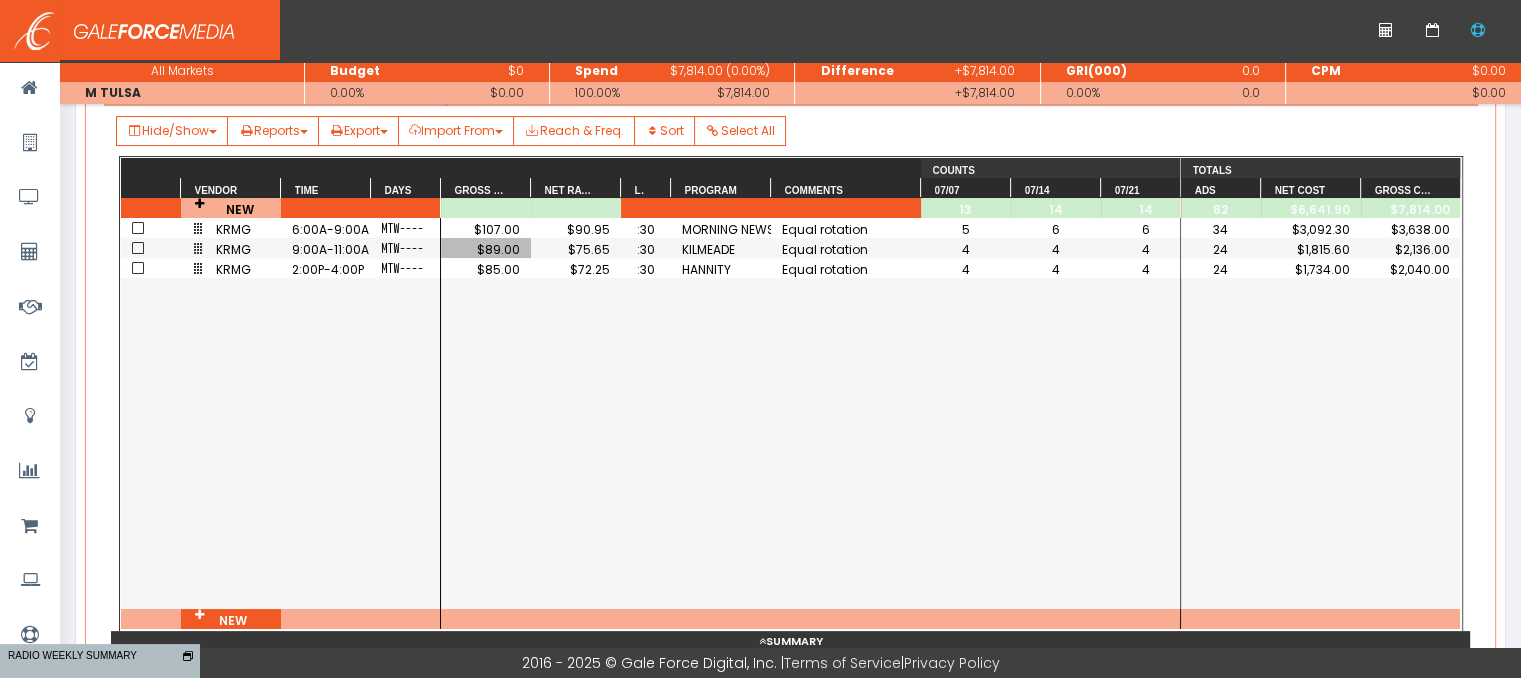 scroll, scrollTop: 0, scrollLeft: 67, axis: horizontal 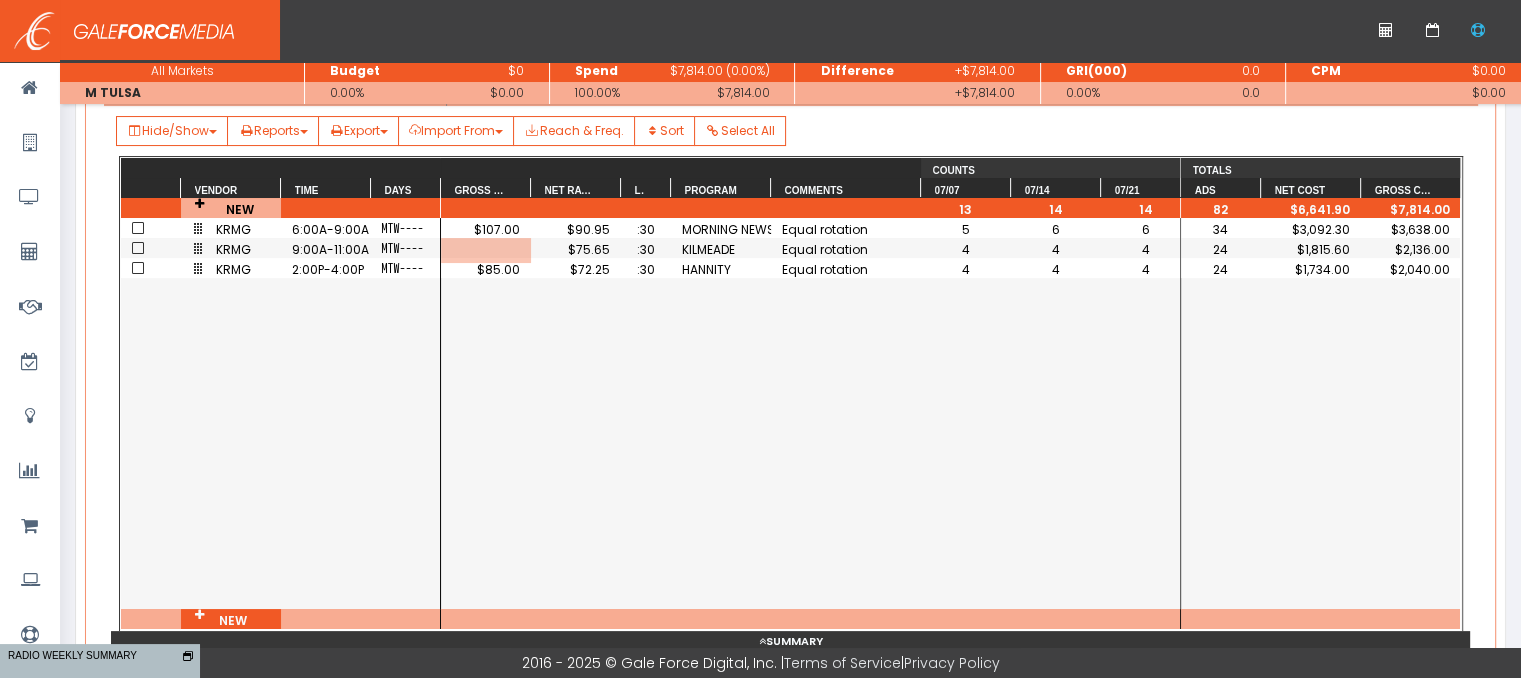 click on "$85.00" at bounding box center (486, 269) 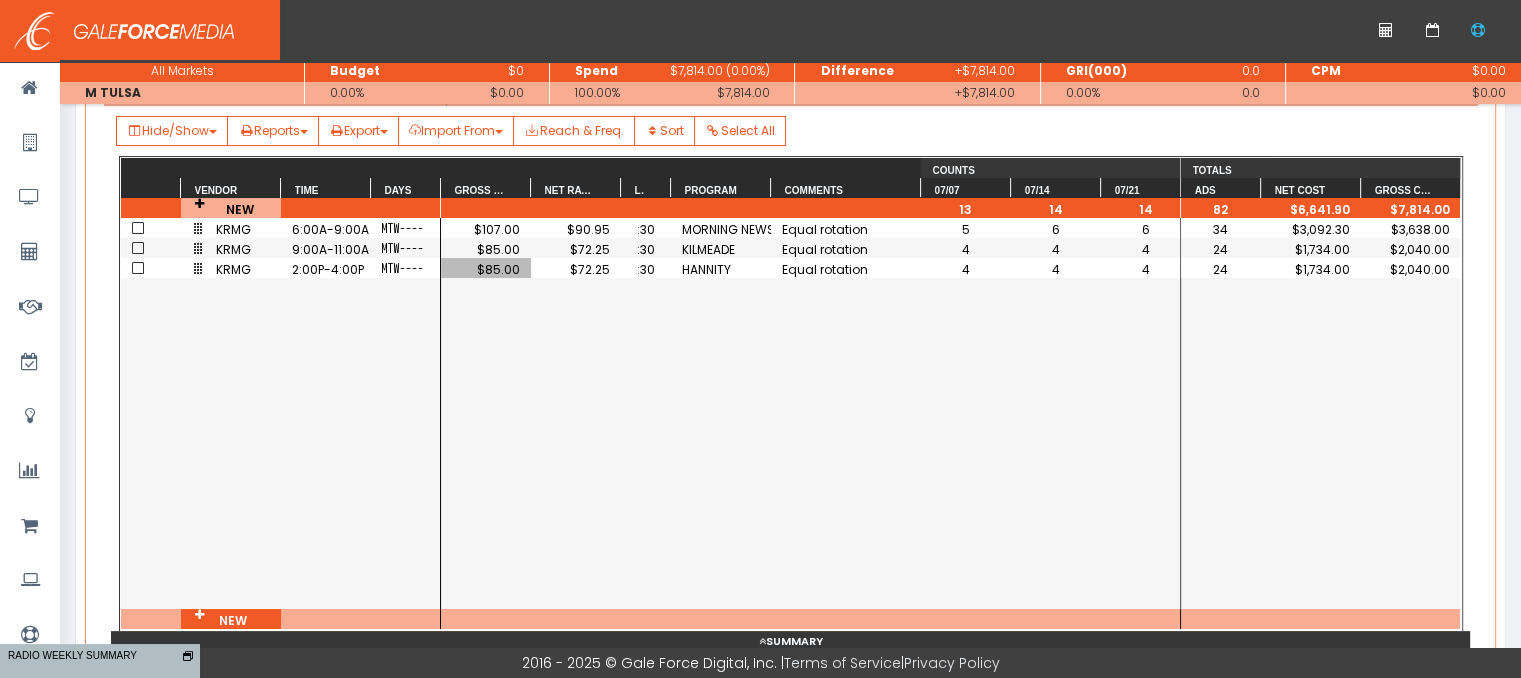 scroll, scrollTop: 0, scrollLeft: 67, axis: horizontal 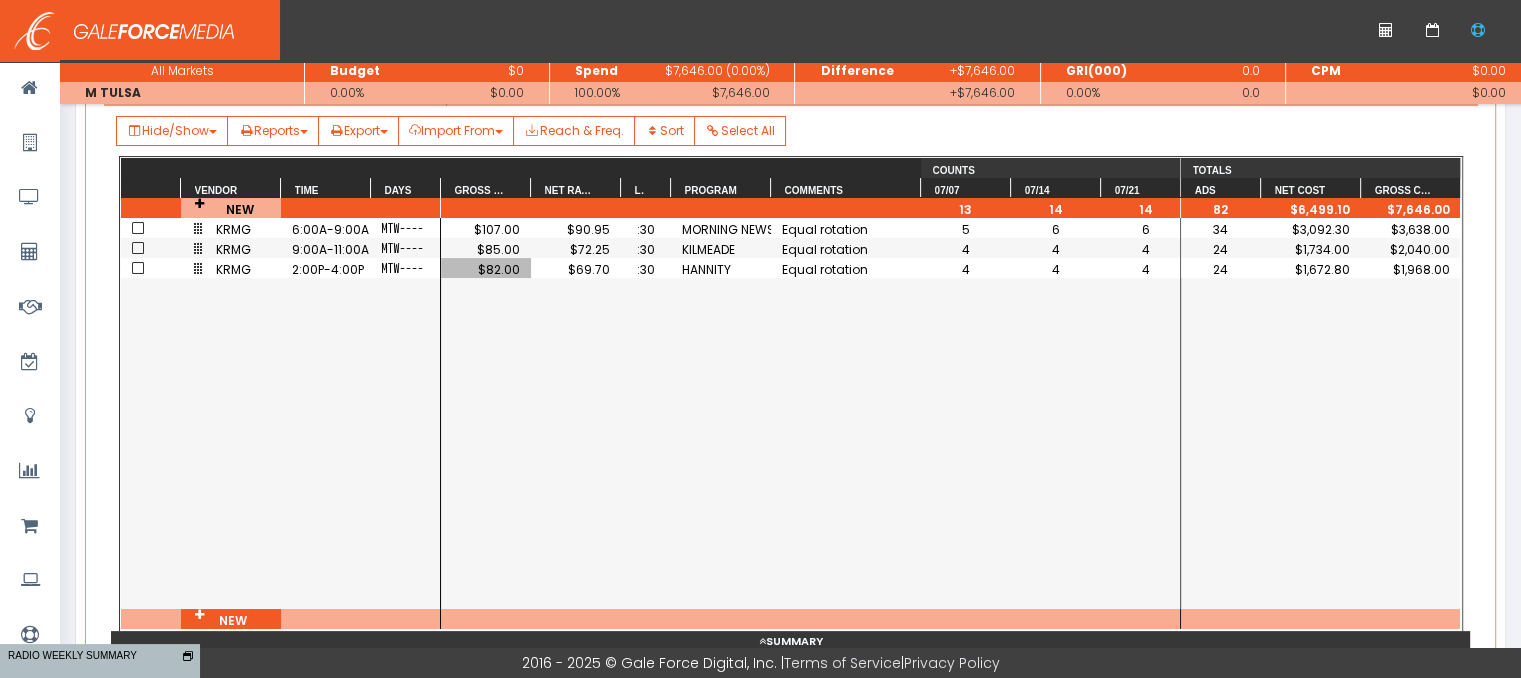 click on "$82.00" at bounding box center (486, 269) 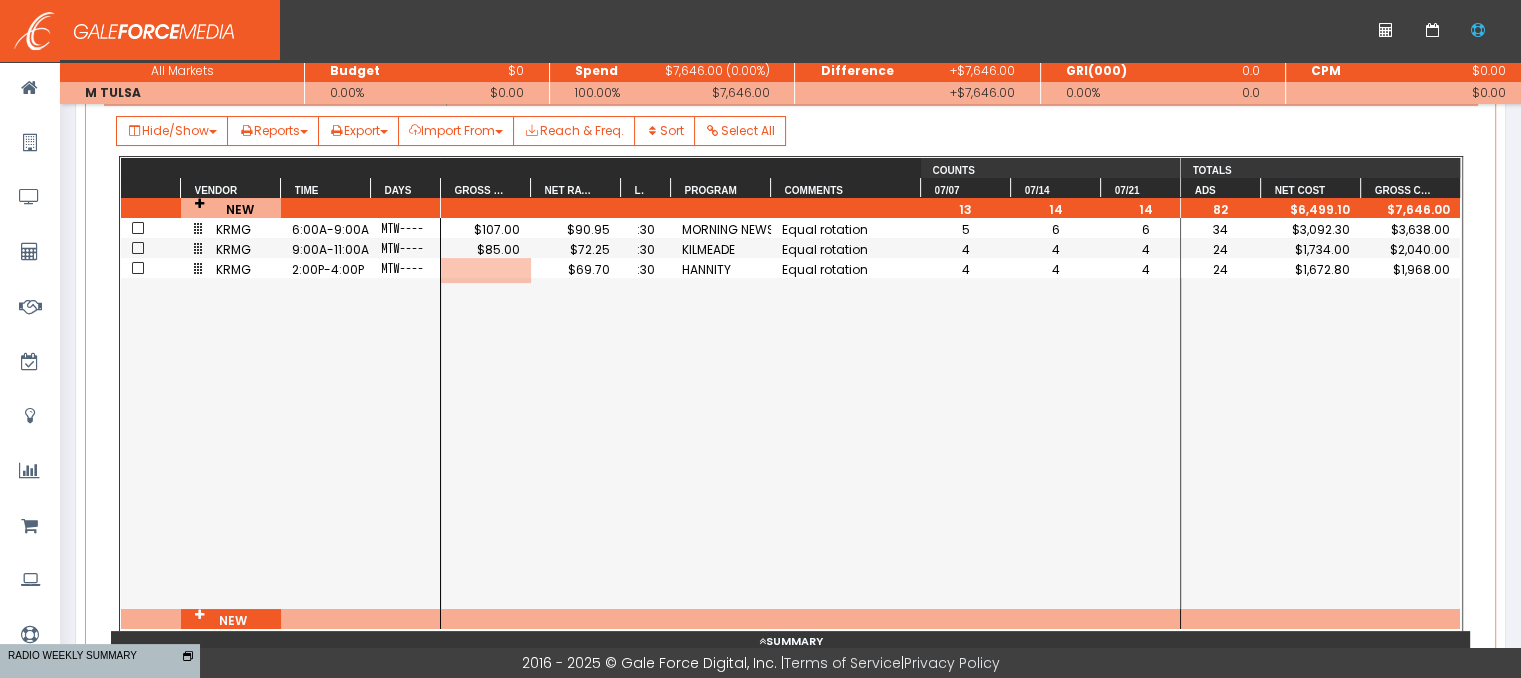 scroll, scrollTop: 0, scrollLeft: 0, axis: both 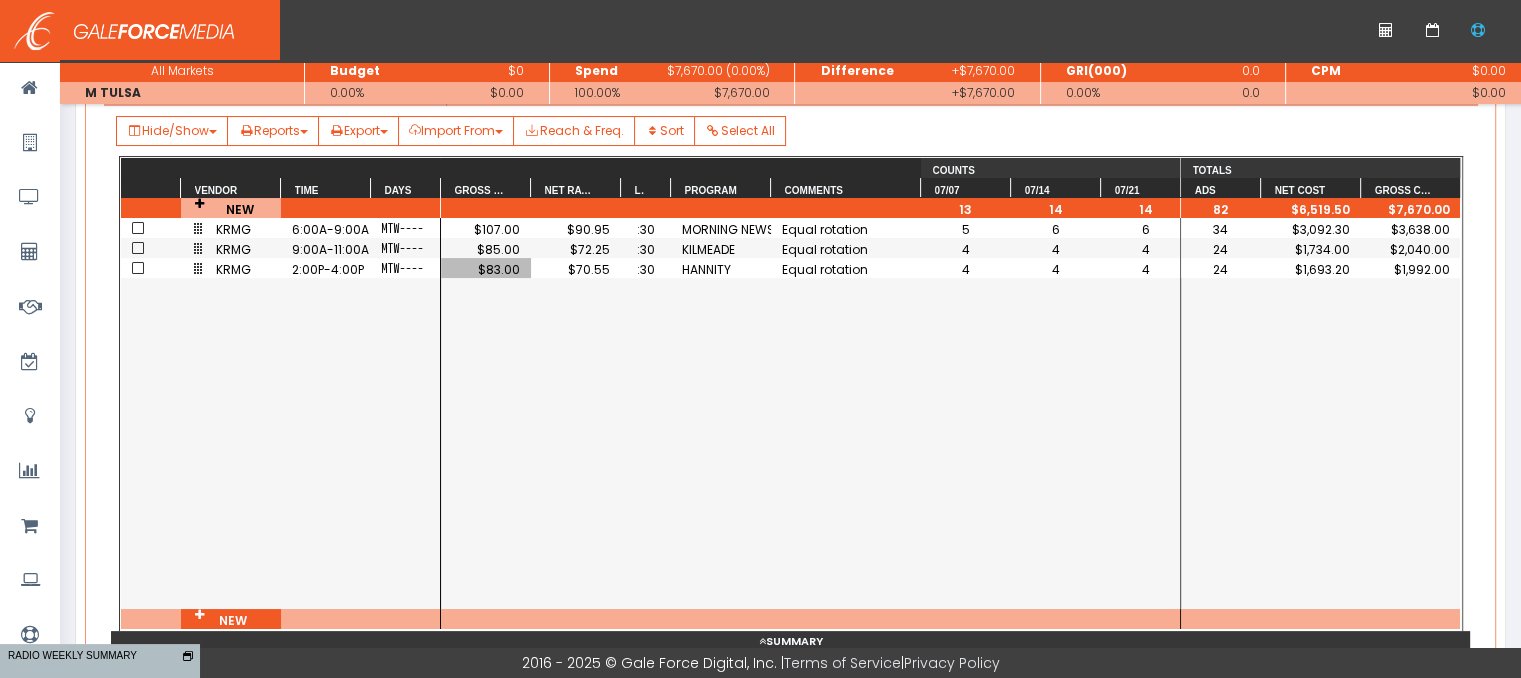 click on "$83.00" at bounding box center (486, 269) 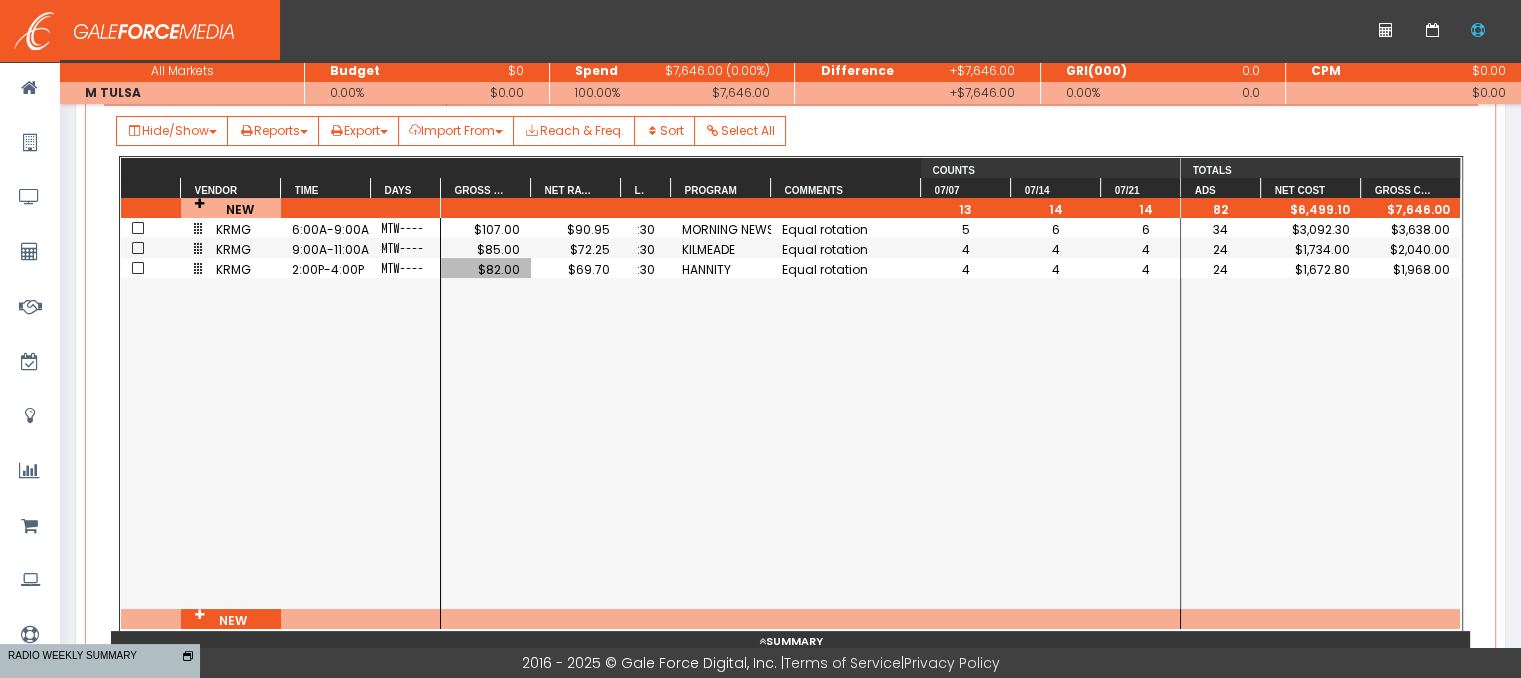 scroll, scrollTop: 0, scrollLeft: 67, axis: horizontal 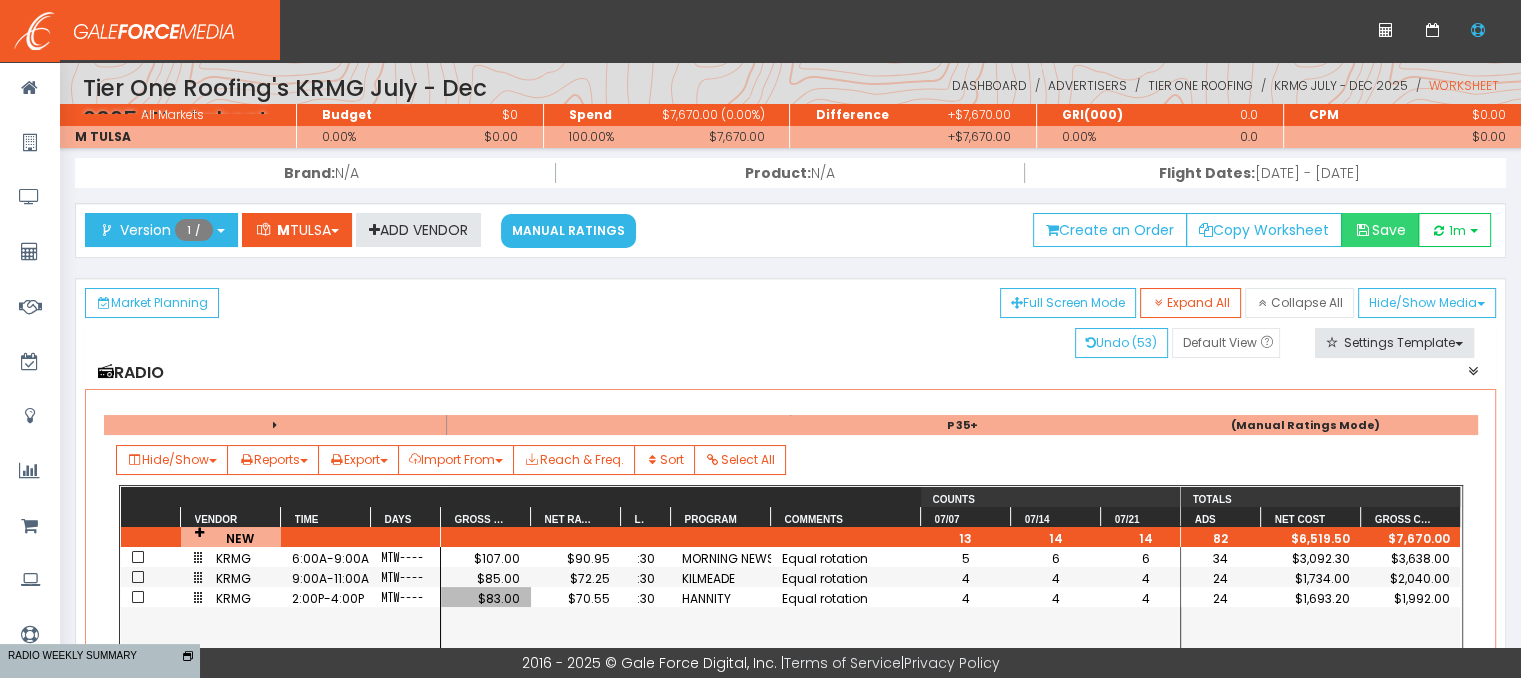 click on "Save" at bounding box center [1380, 230] 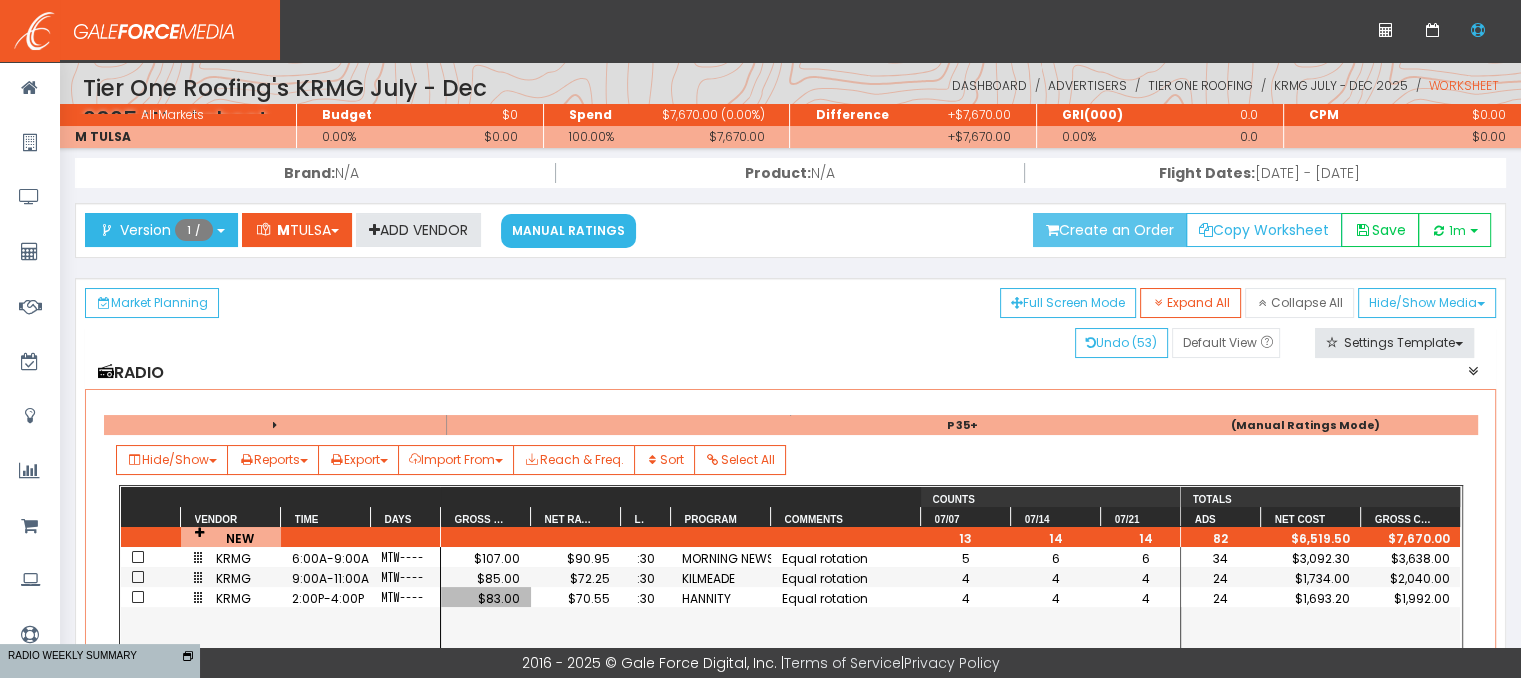 click on "Create an Order" at bounding box center [1110, 230] 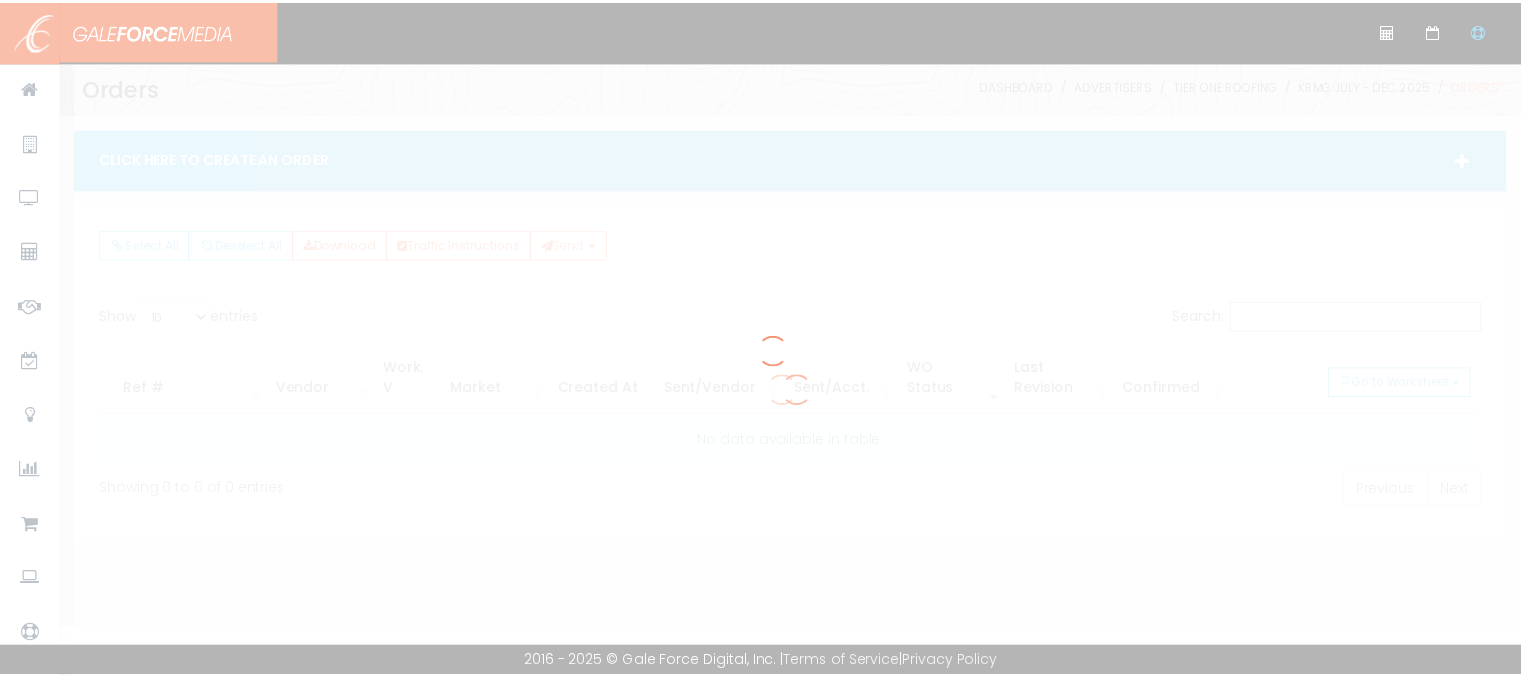 scroll, scrollTop: 0, scrollLeft: 0, axis: both 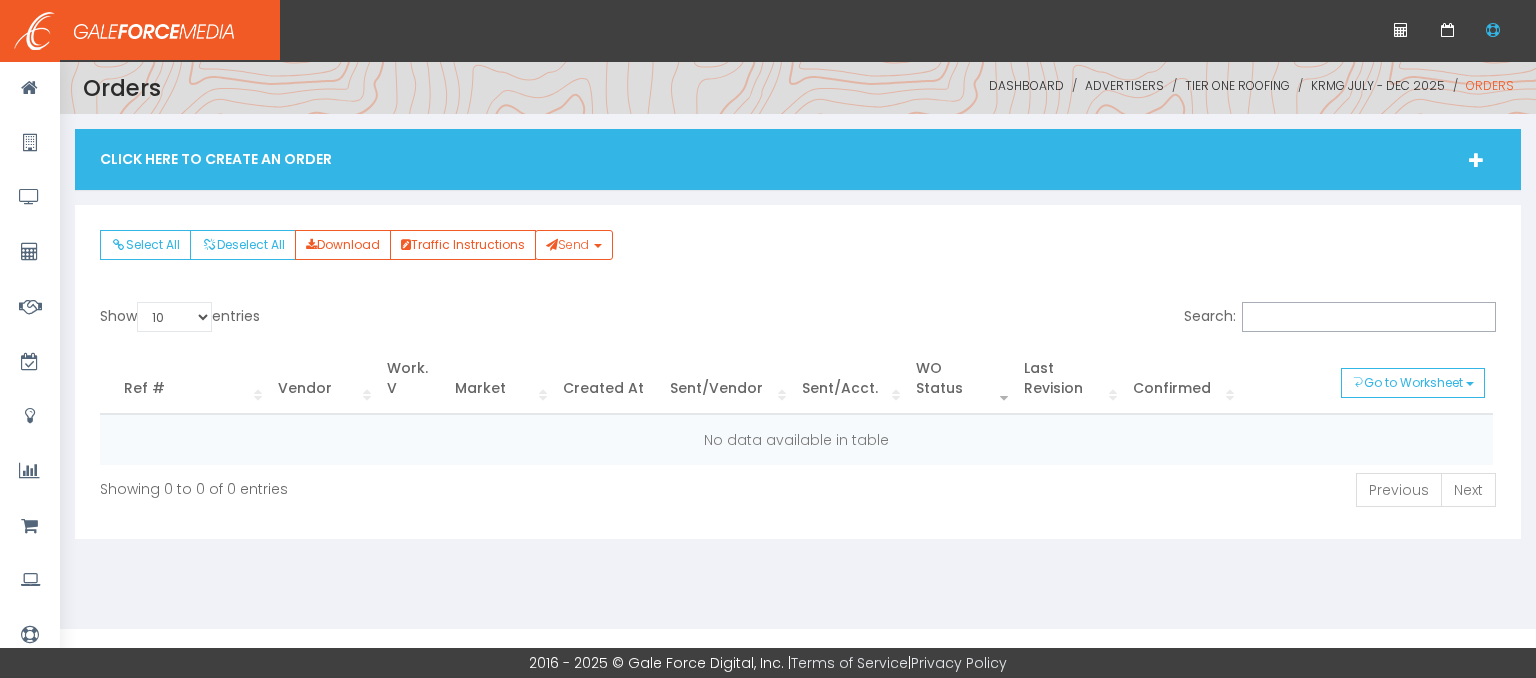 click on "Click Here To Create An Order" at bounding box center [798, 159] 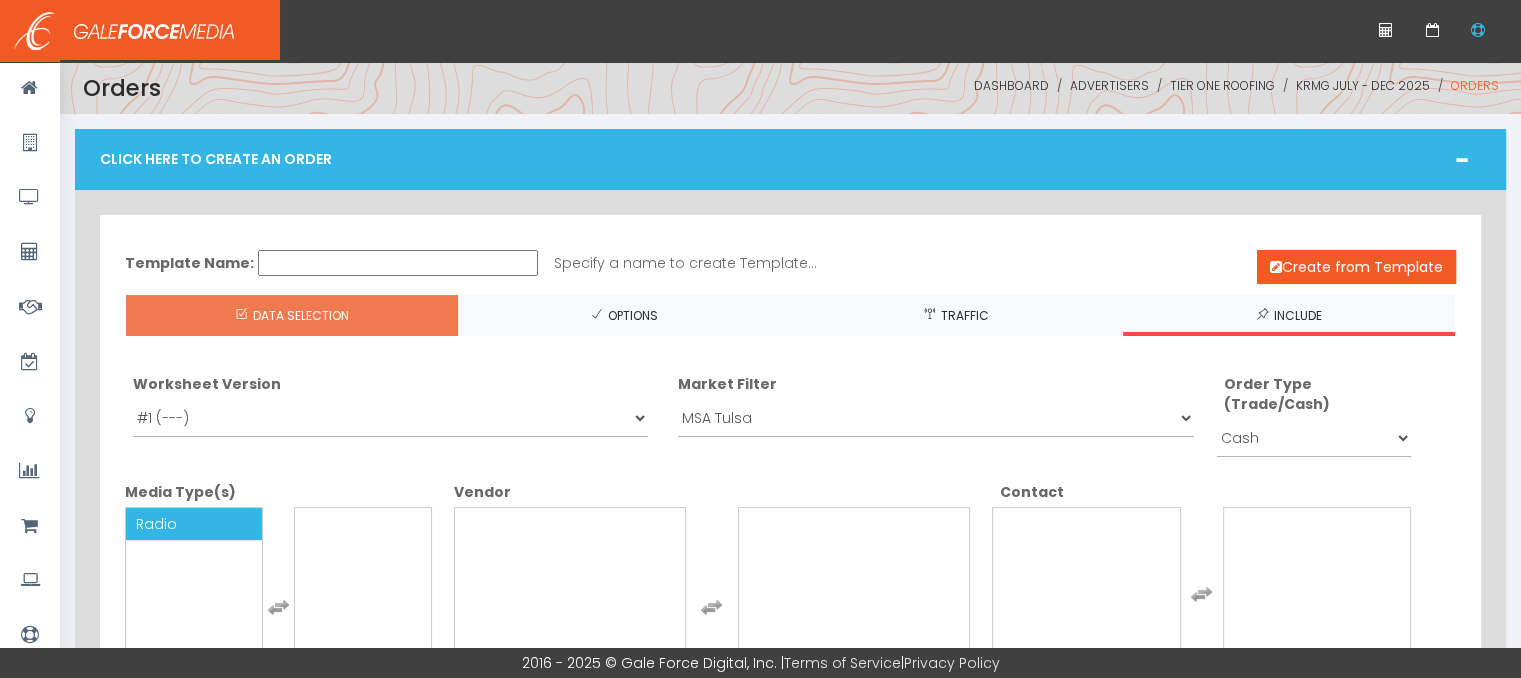 click on "Radio" at bounding box center (194, 524) 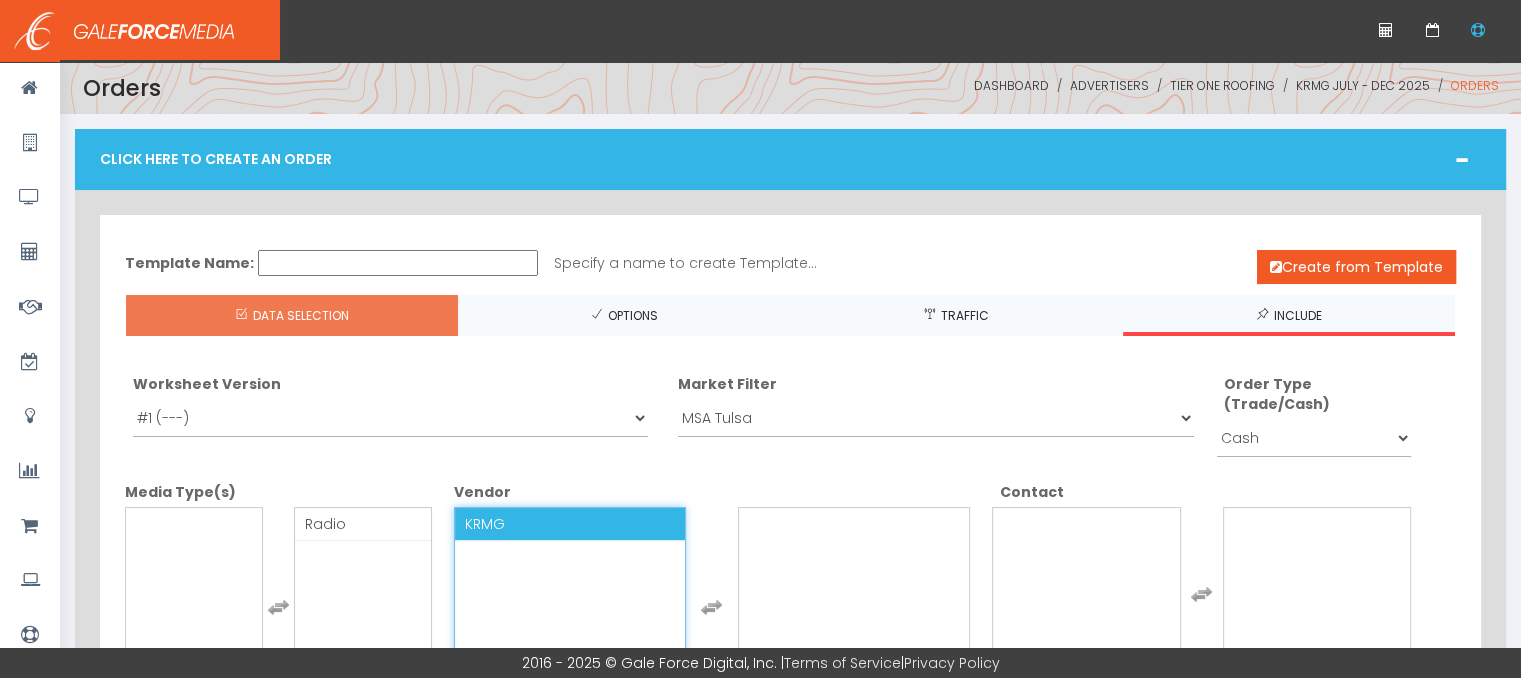 click on "KRMG" at bounding box center (570, 524) 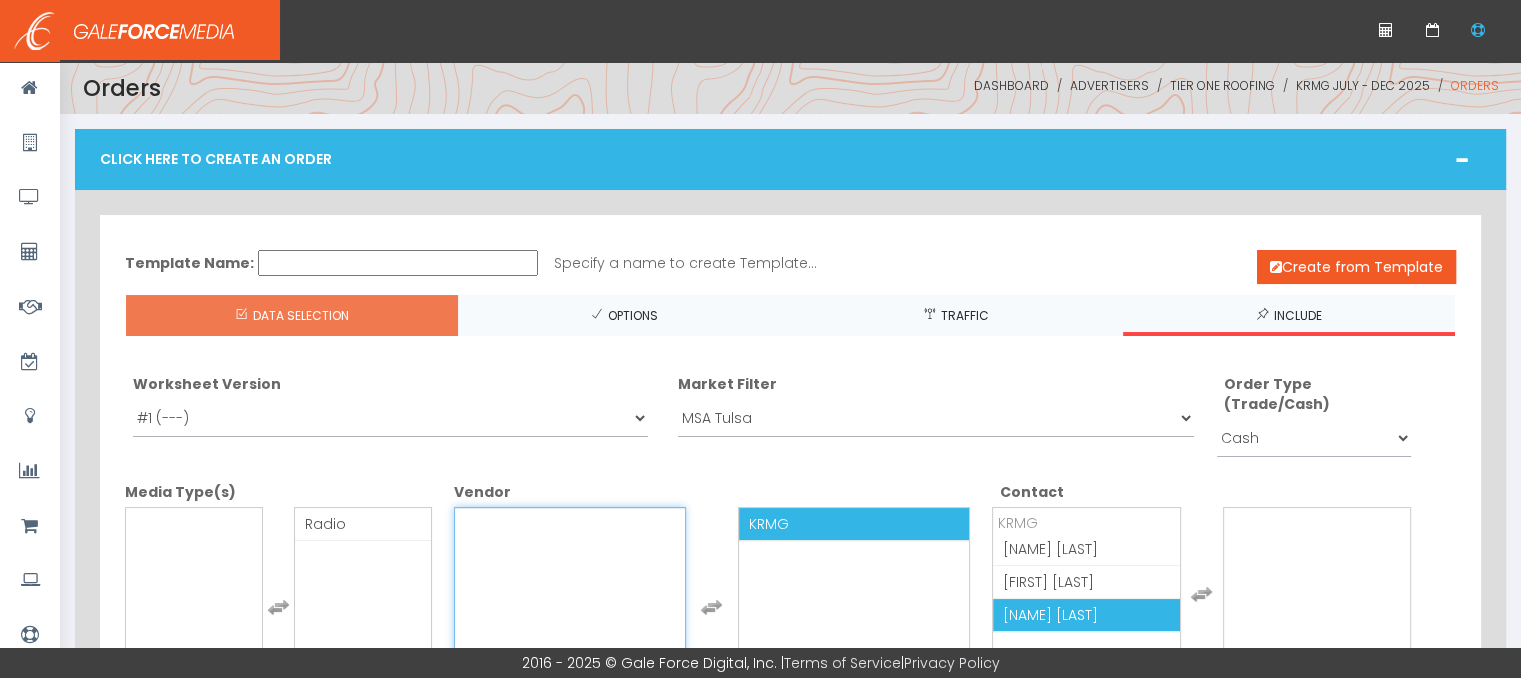 click on "[NAME] [LAST]" at bounding box center (1050, 615) 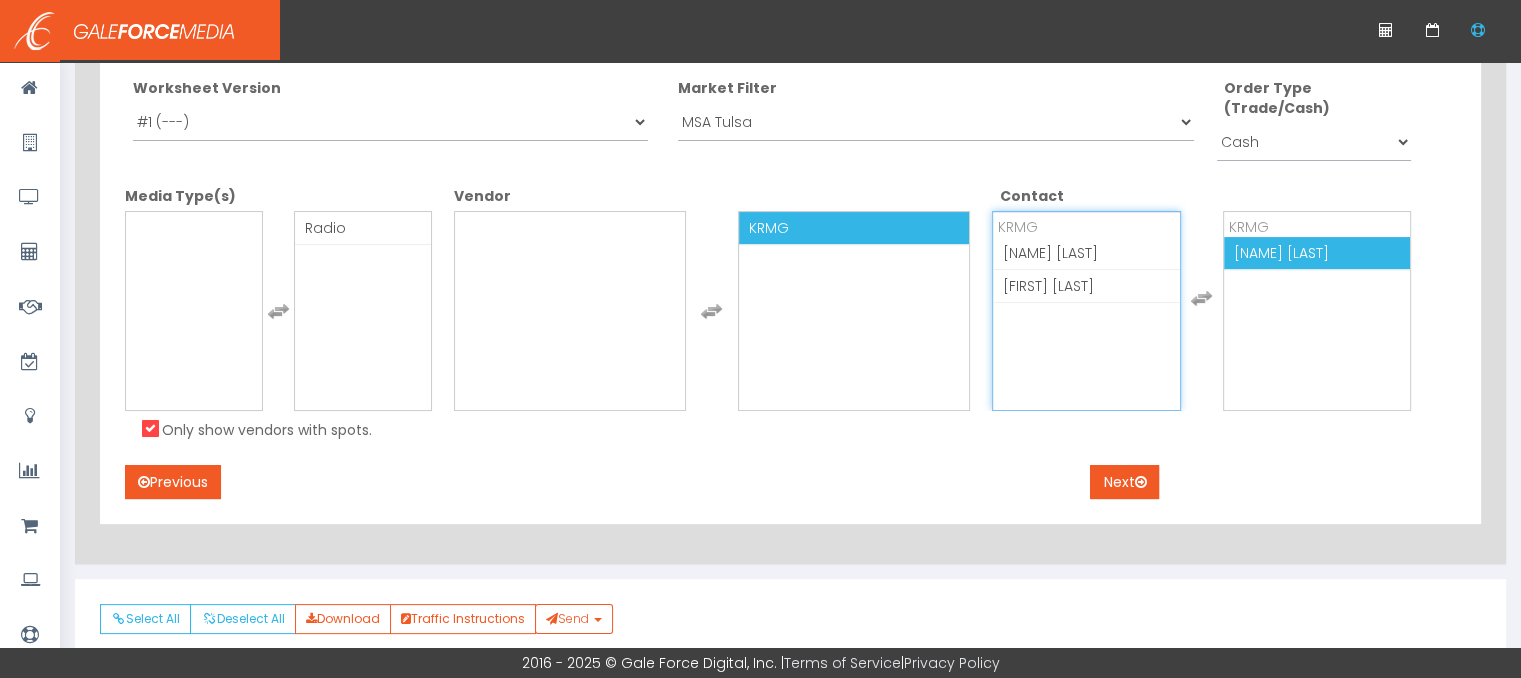 scroll, scrollTop: 300, scrollLeft: 0, axis: vertical 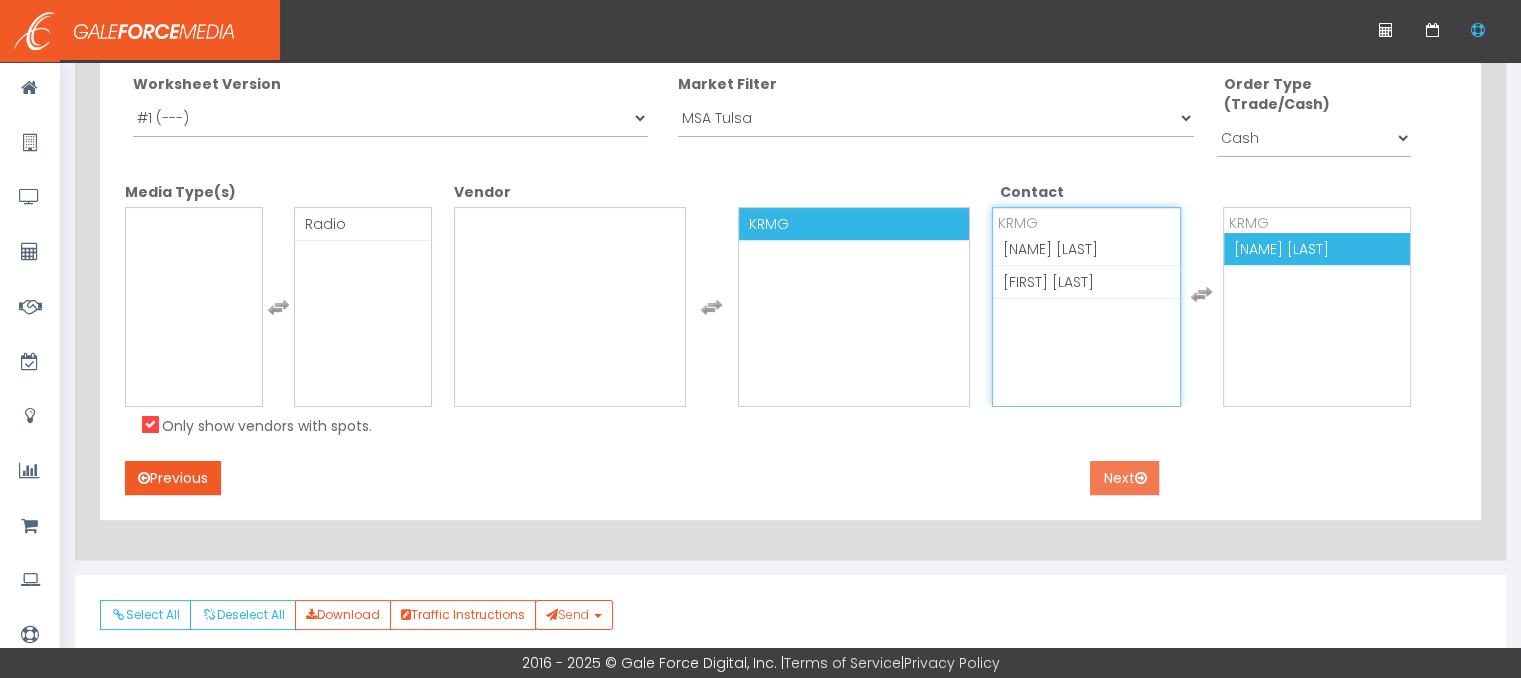 click on "Next" at bounding box center (1124, 478) 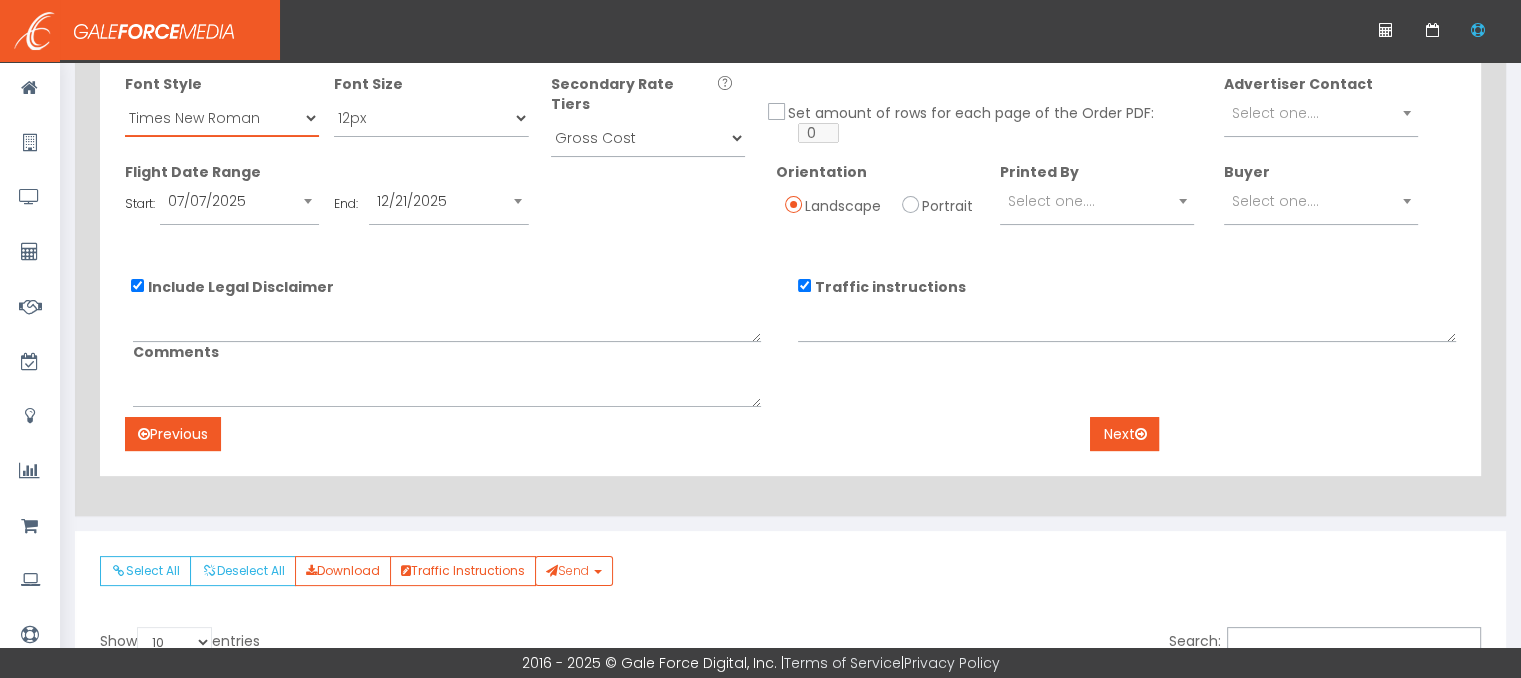 click on "Times New Roman   Arial   Verdana" at bounding box center [222, 118] 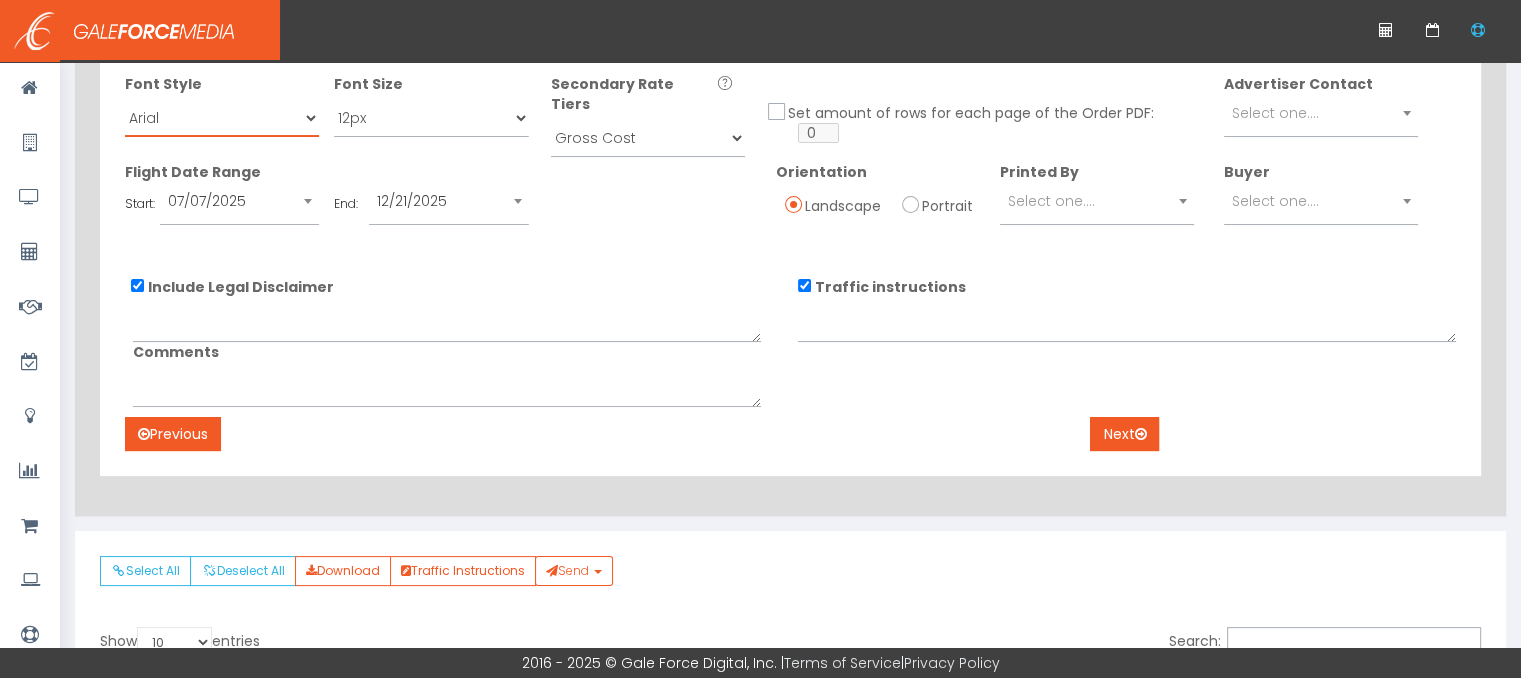 click on "Times New Roman   Arial   Verdana" at bounding box center (222, 118) 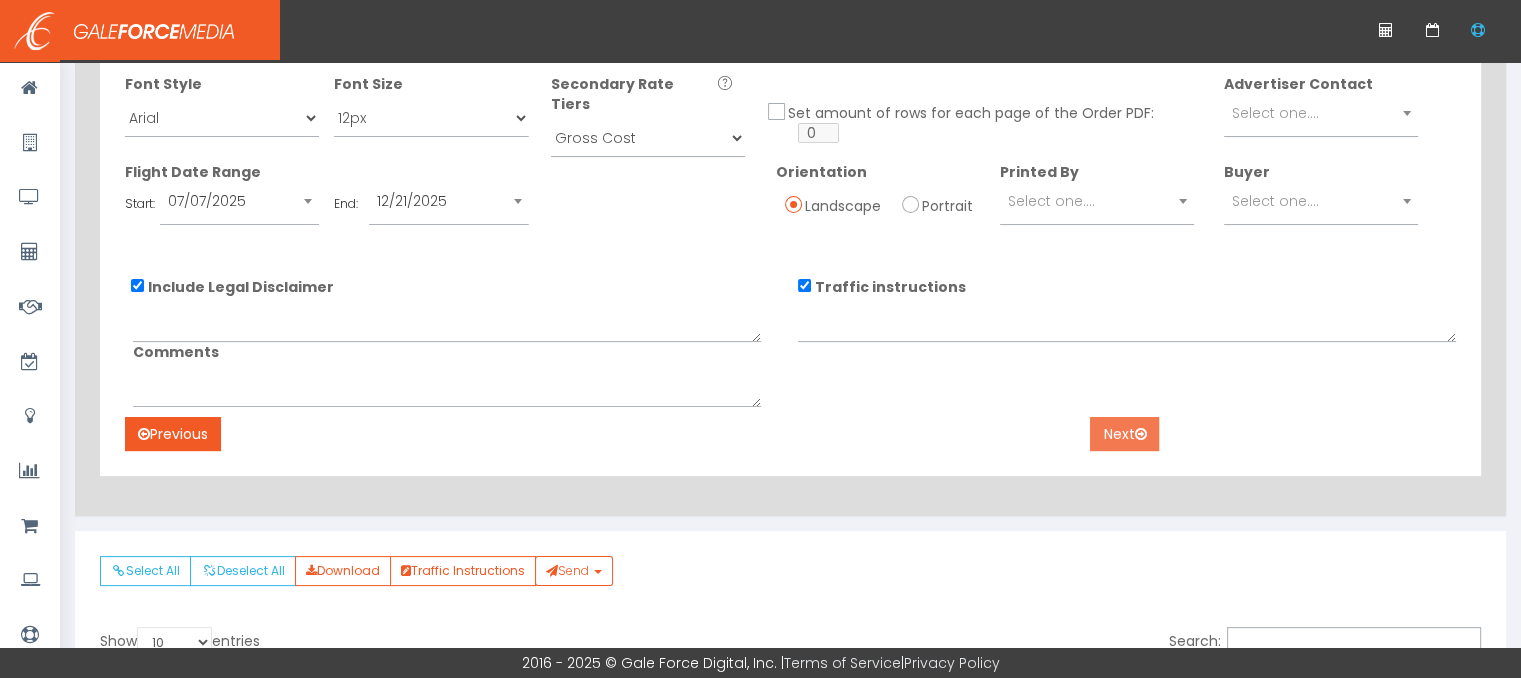 click on "Next" at bounding box center [1124, 434] 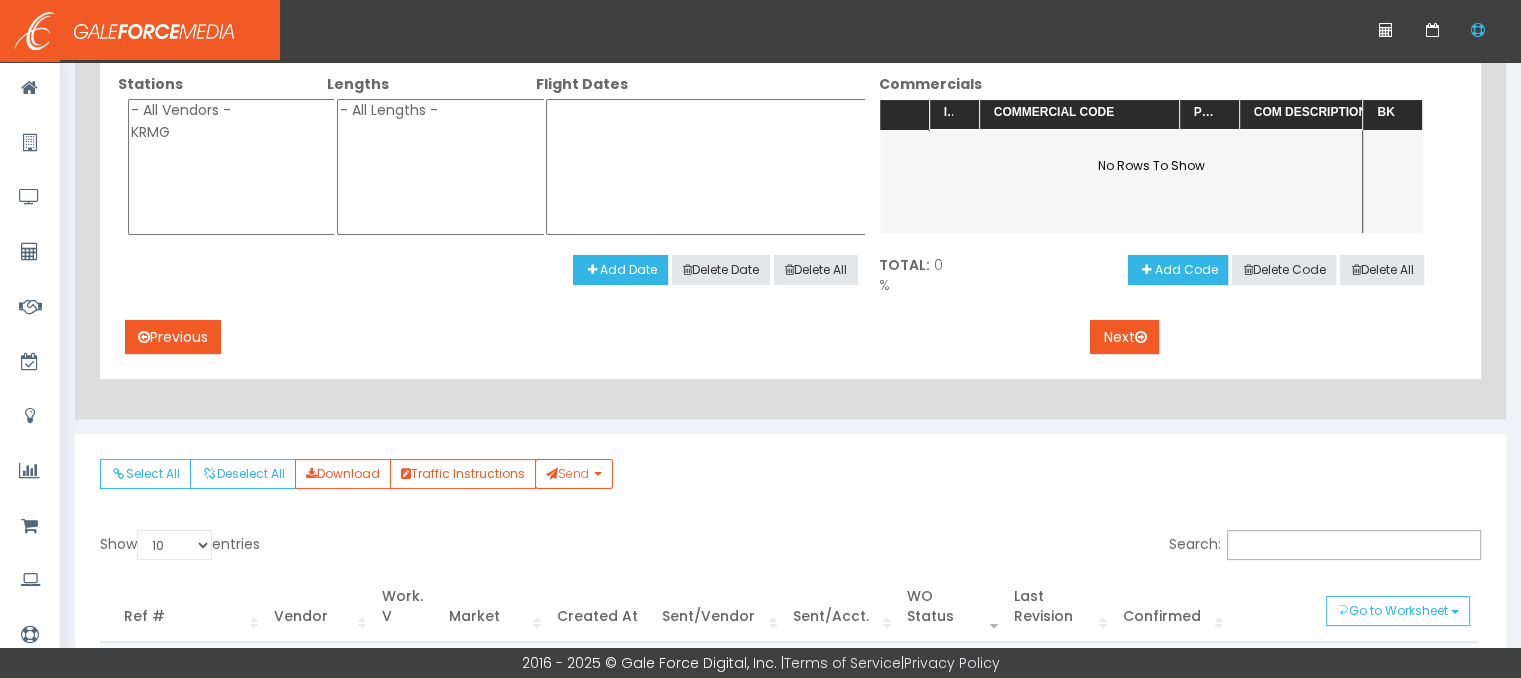 click on "Previous" at bounding box center [0, 0] 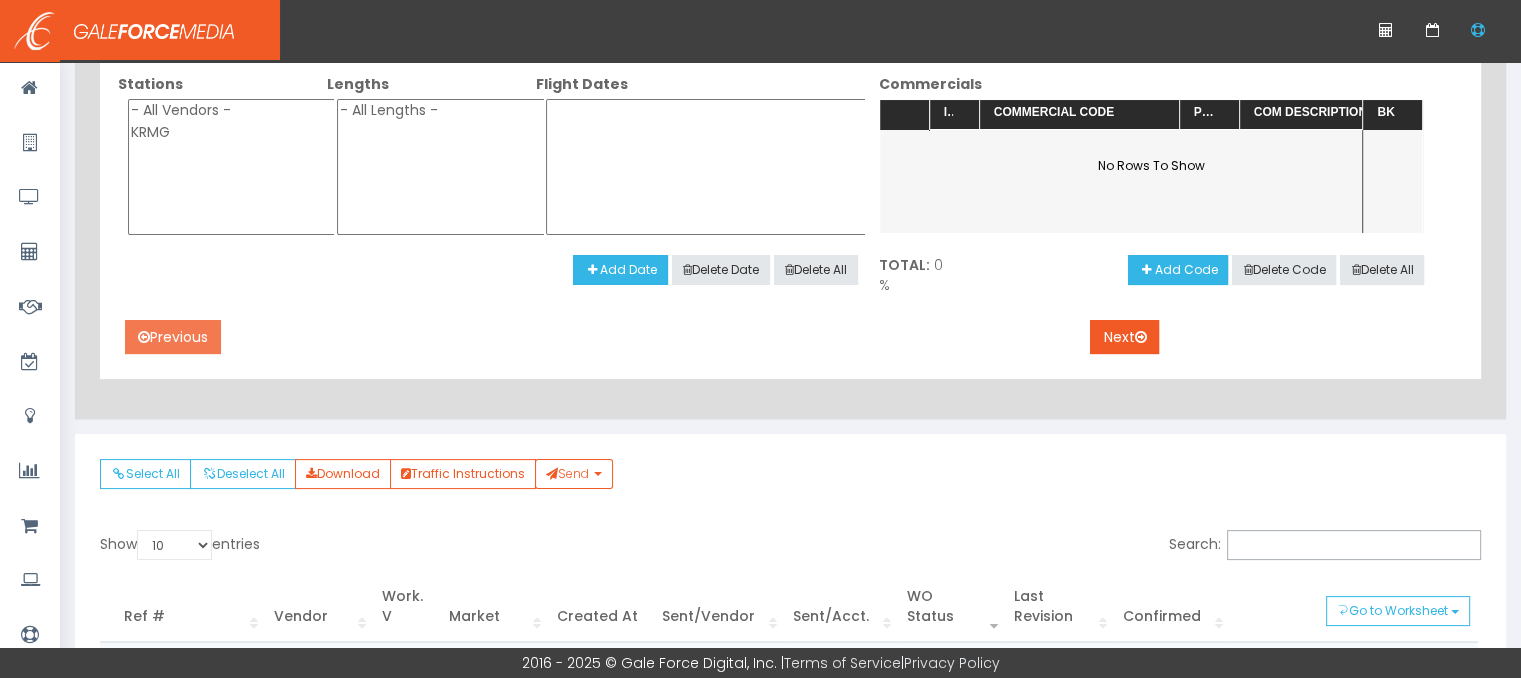 click on "Previous" at bounding box center [173, 337] 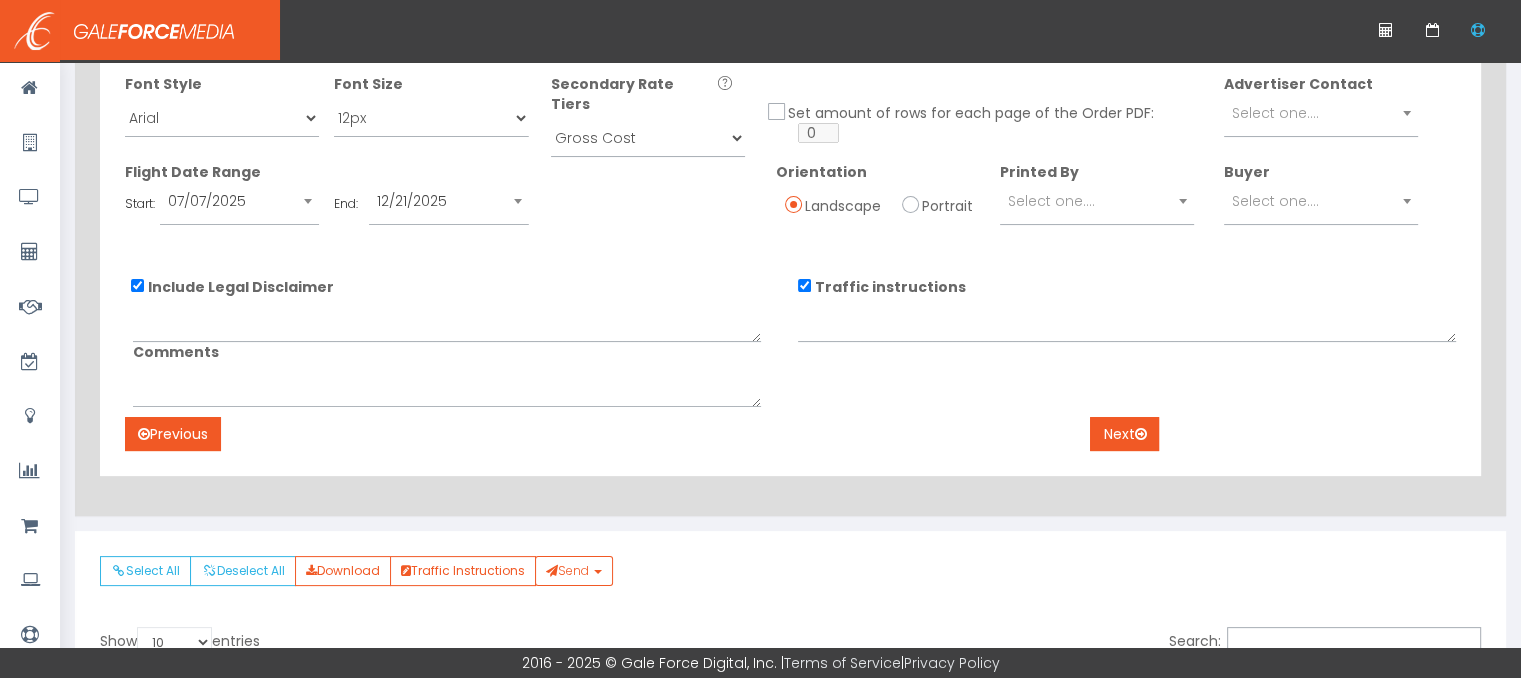 click at bounding box center [518, 201] 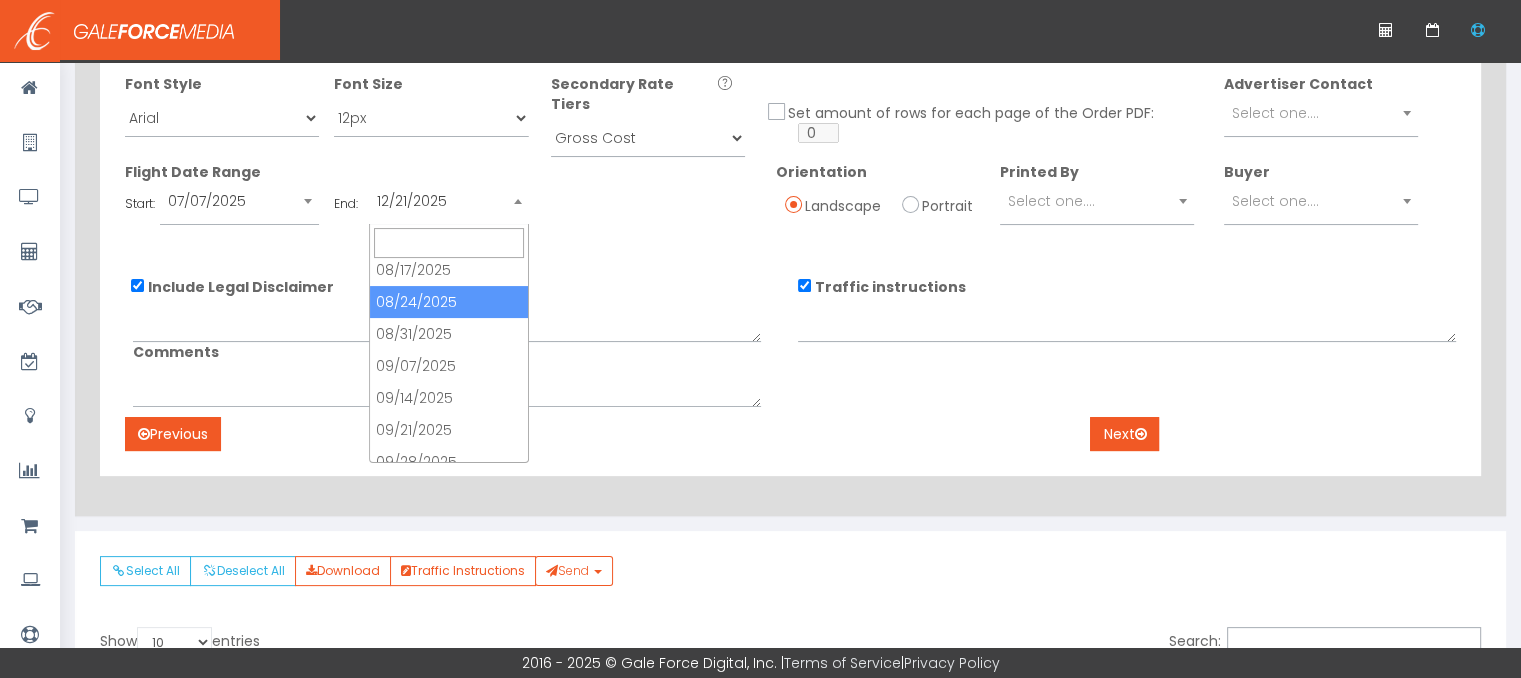 scroll, scrollTop: 68, scrollLeft: 0, axis: vertical 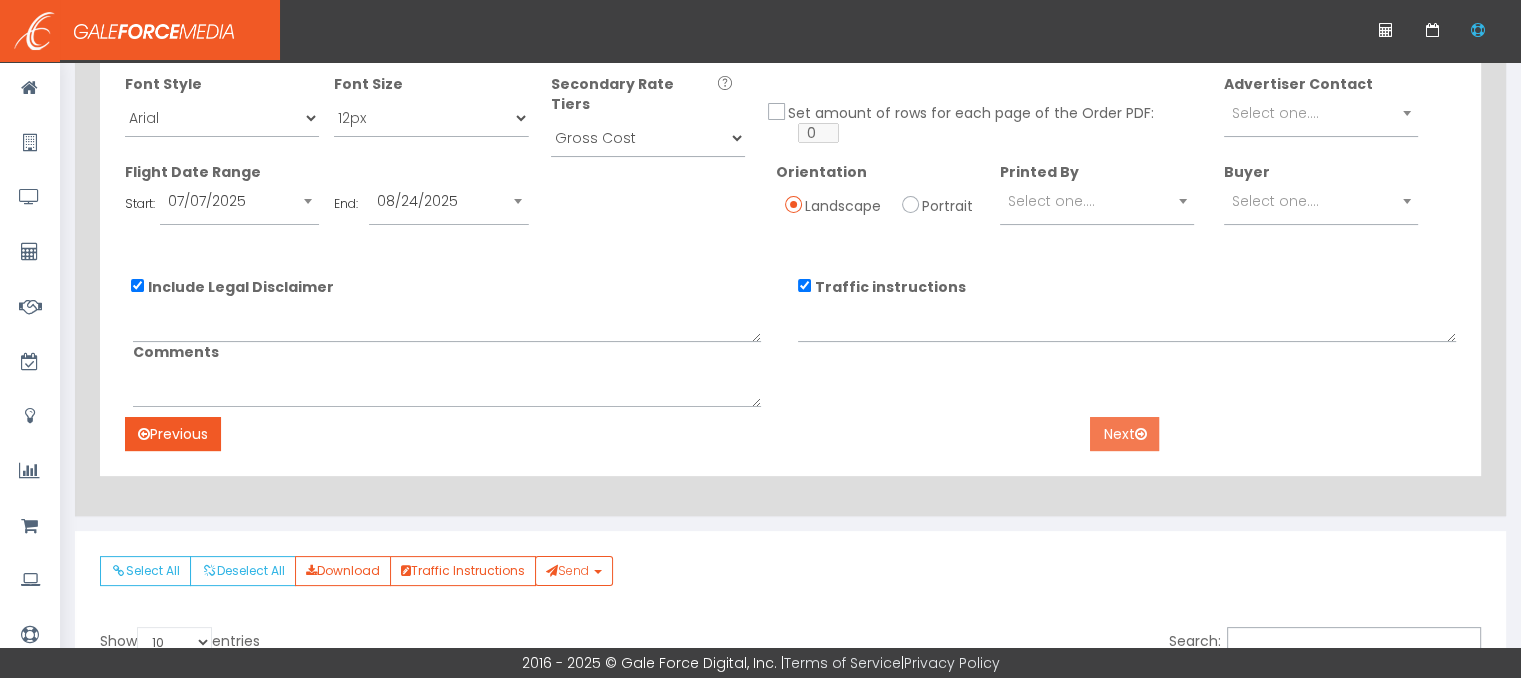 click on "Next" at bounding box center [1124, 434] 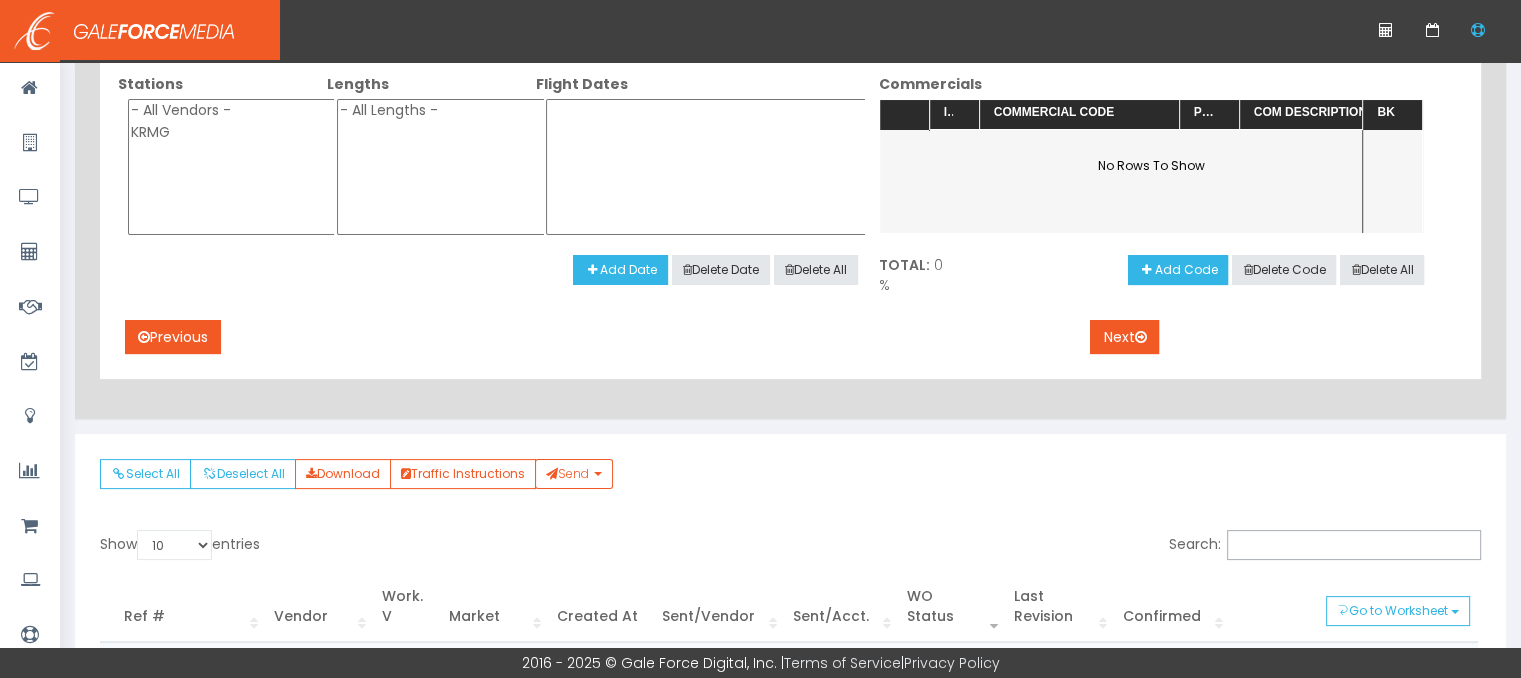 select on "all" 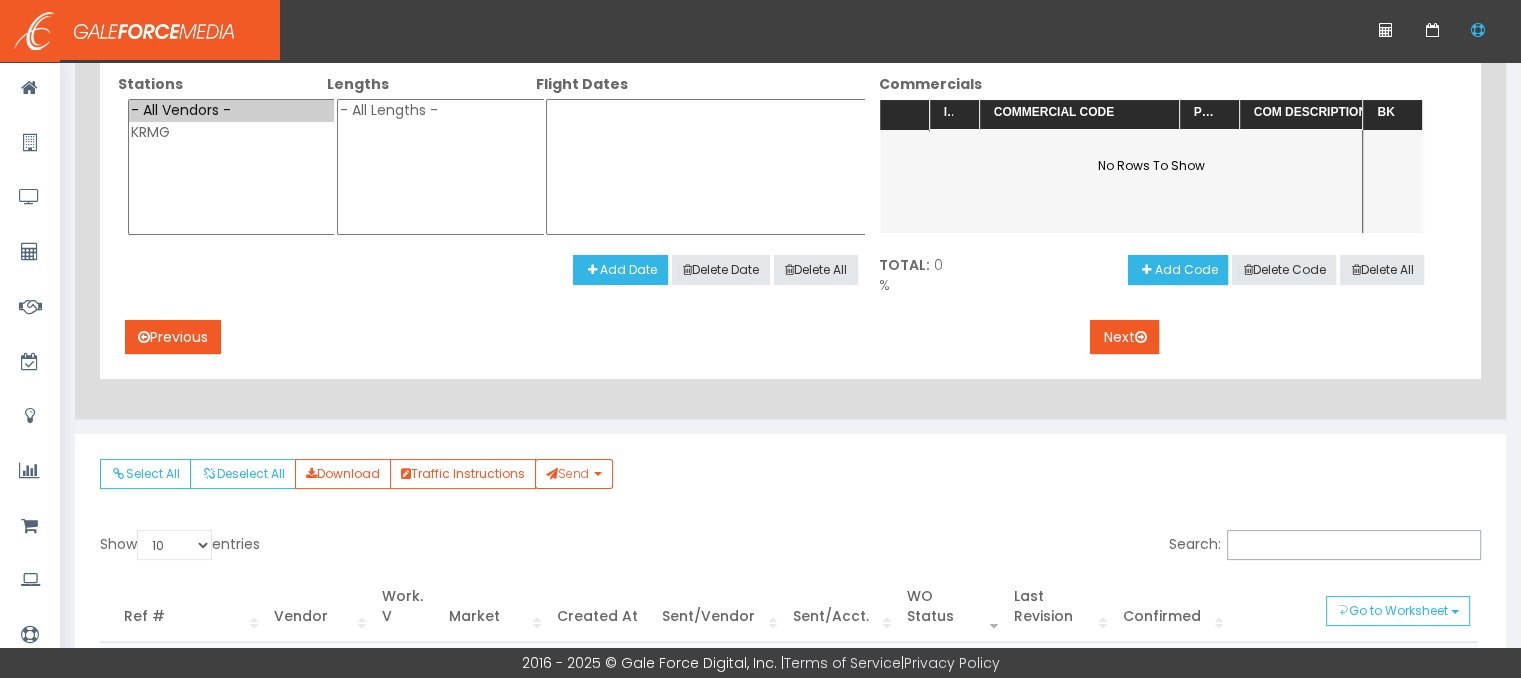 click on "- All Vendors -" at bounding box center [232, 111] 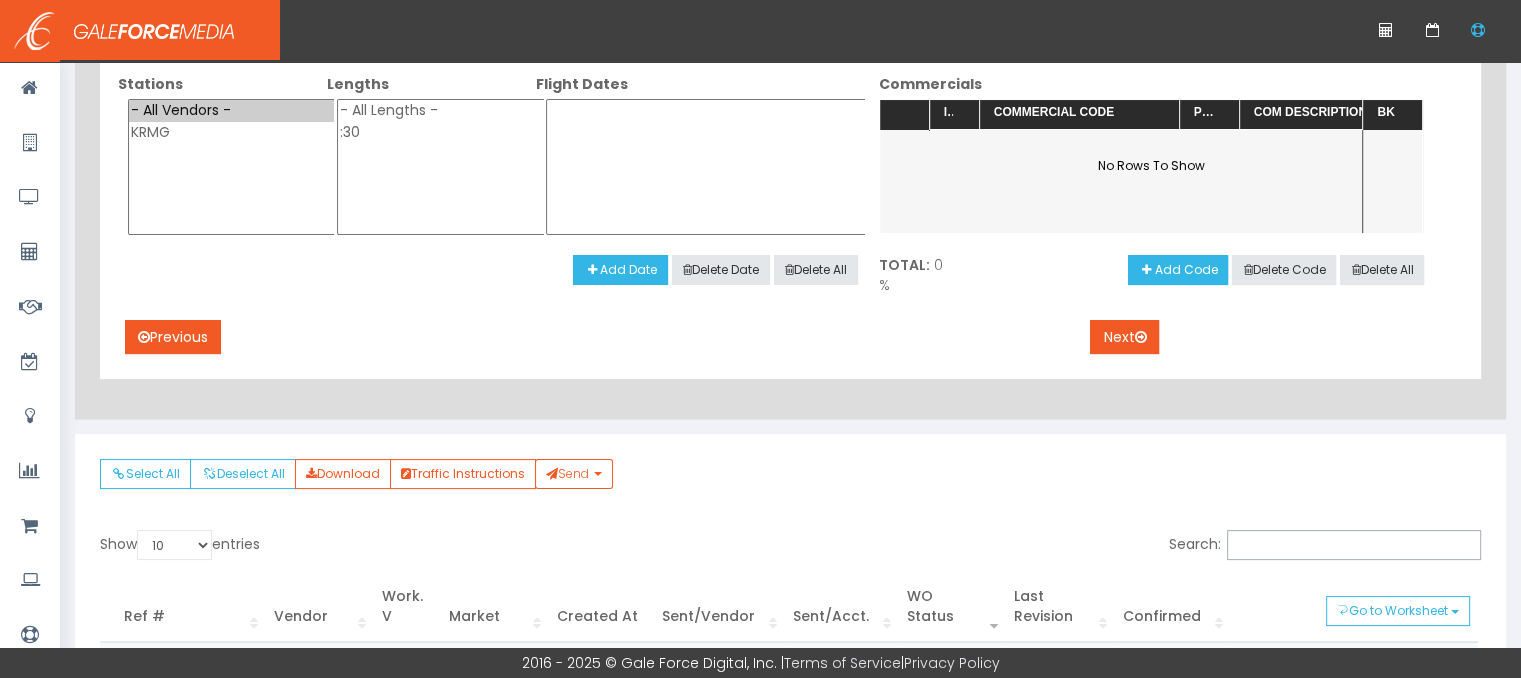 select on "all" 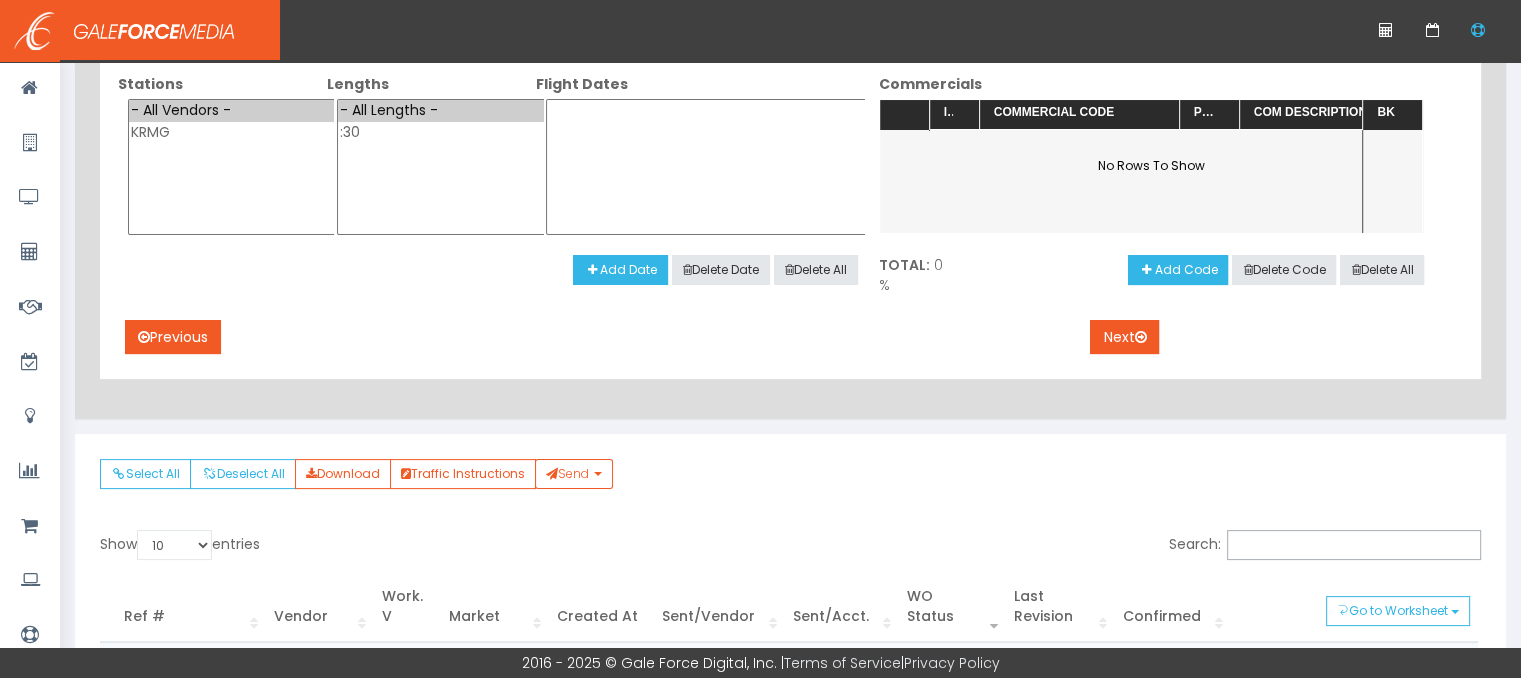 click on "- All Lengths -" at bounding box center [441, 111] 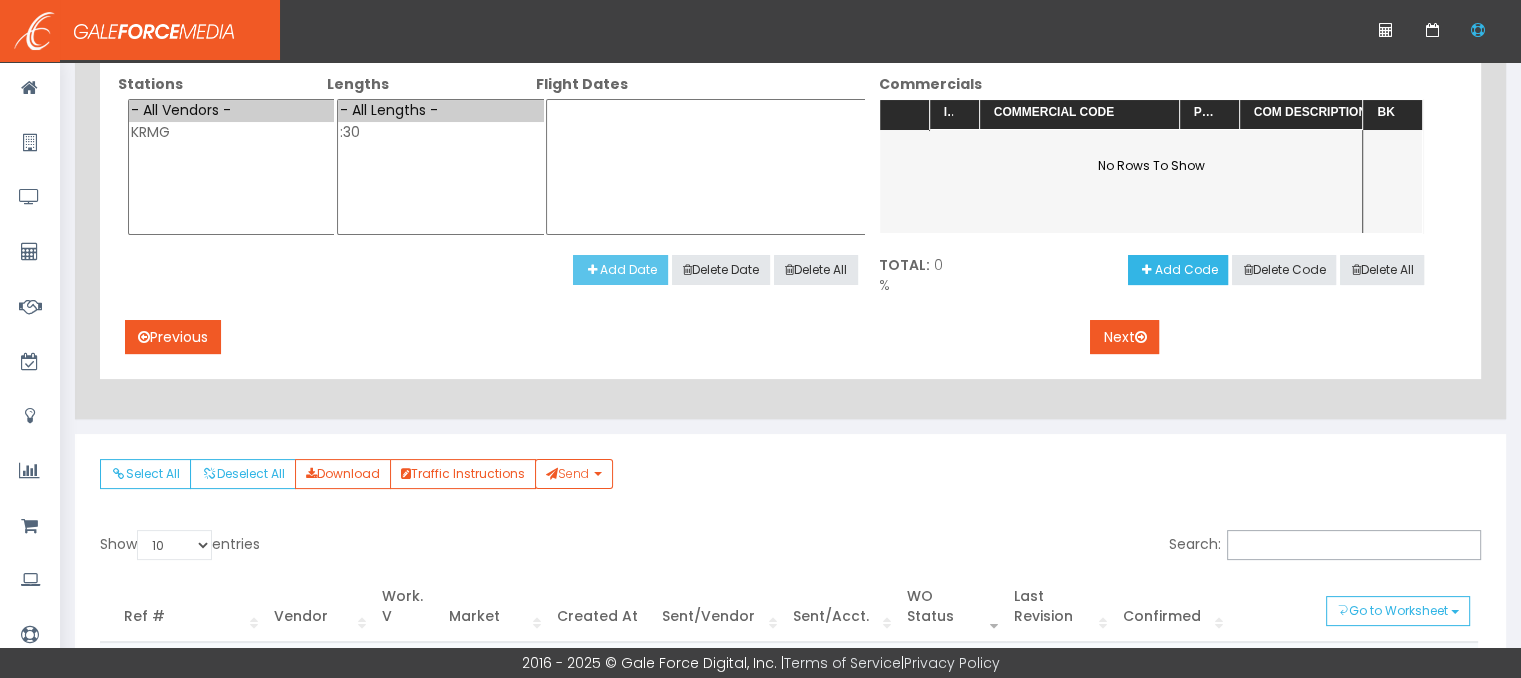 click on "Add Date" at bounding box center [620, 270] 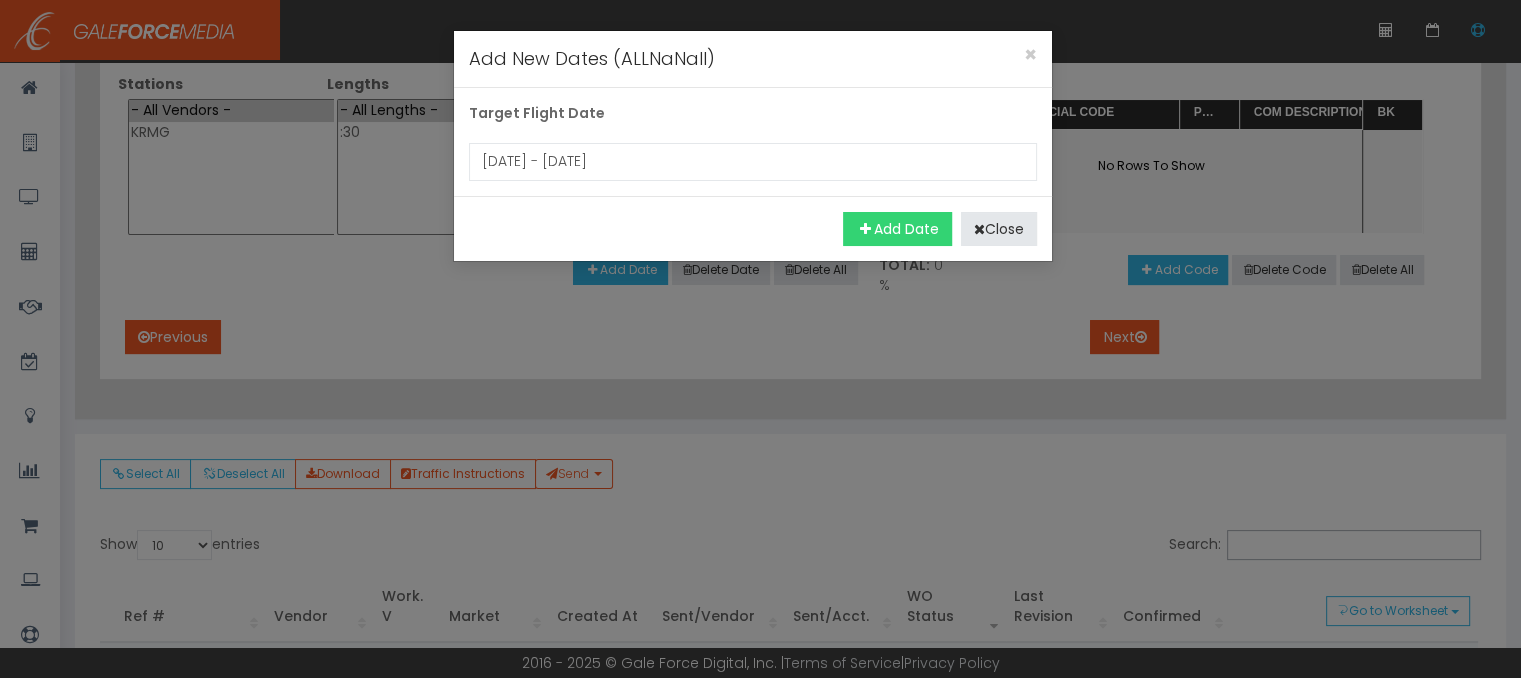 click on "Add Date" at bounding box center [897, 229] 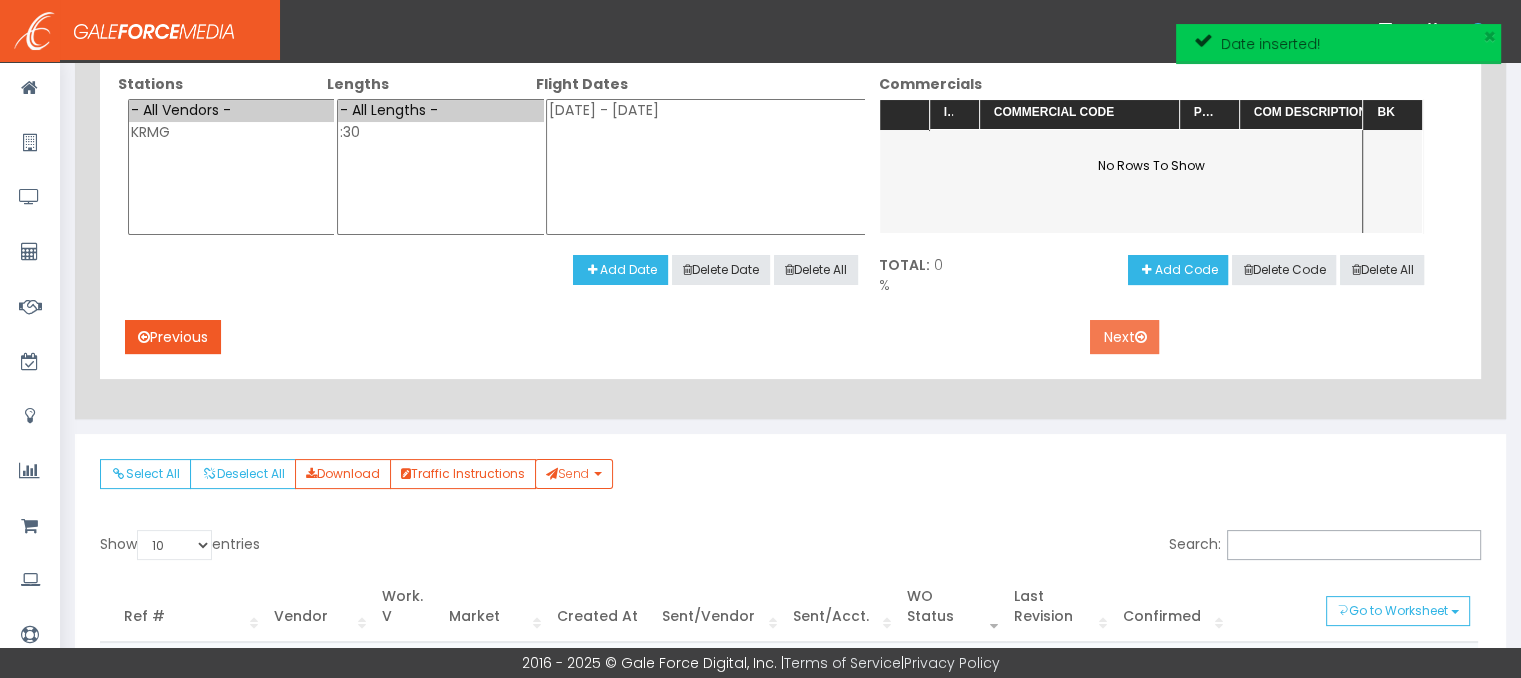 click on "Next" at bounding box center [1124, 337] 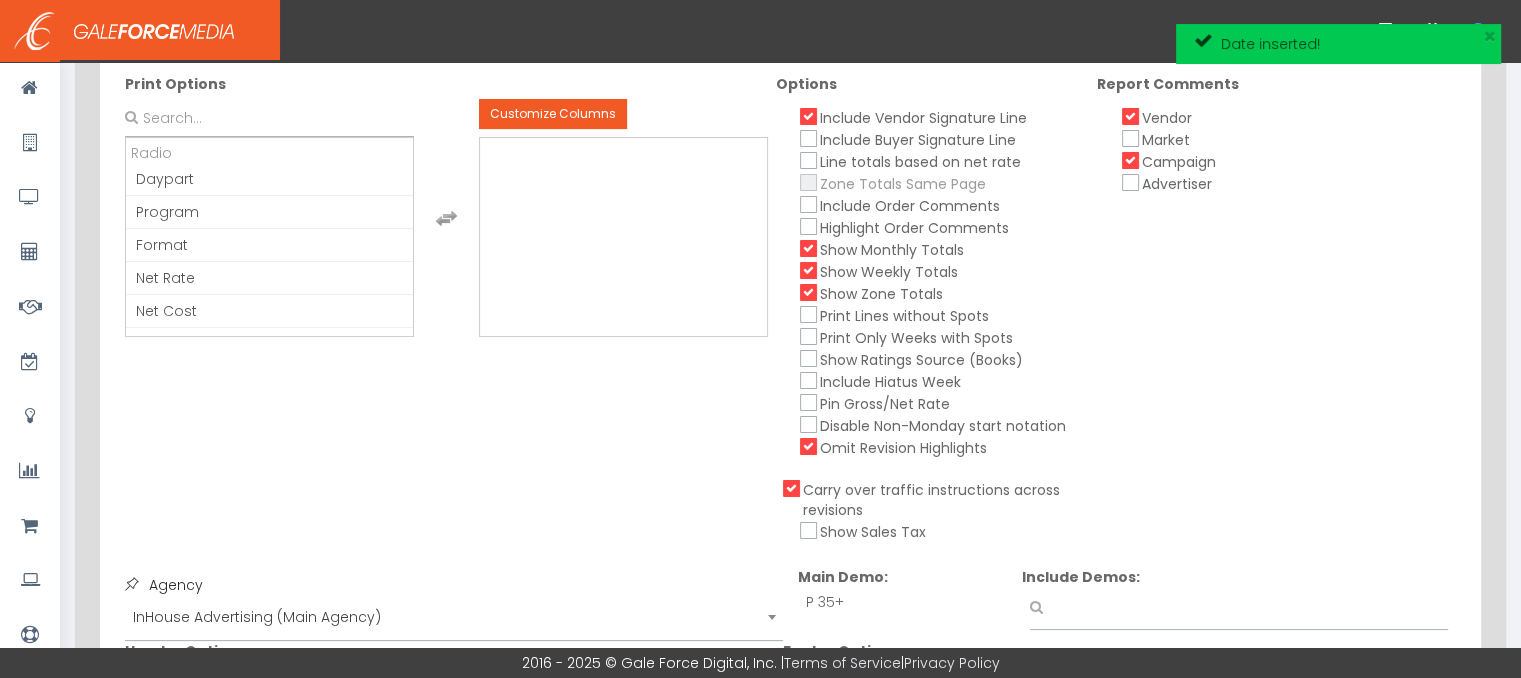 click on "Omit Revision Highlights" at bounding box center (809, 446) 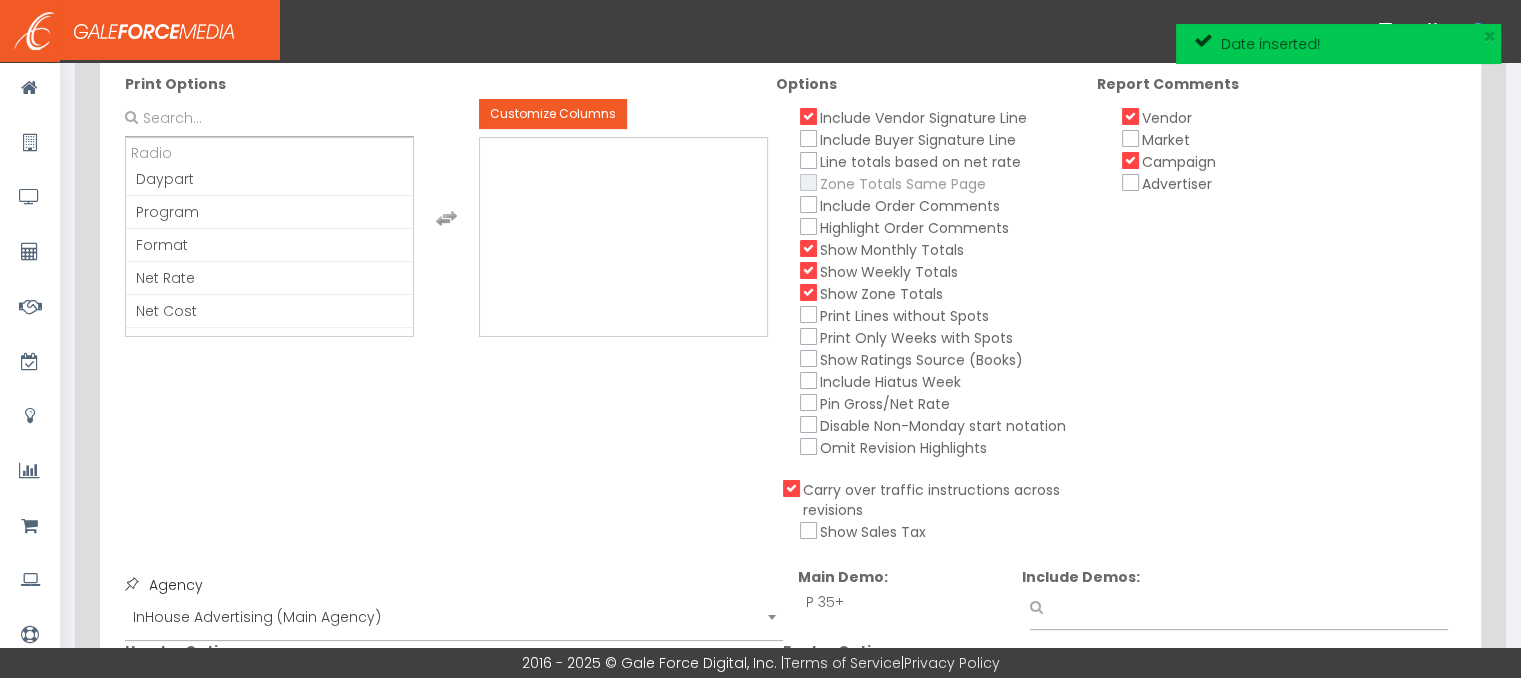 click on "Show Zone Totals" at bounding box center [809, 292] 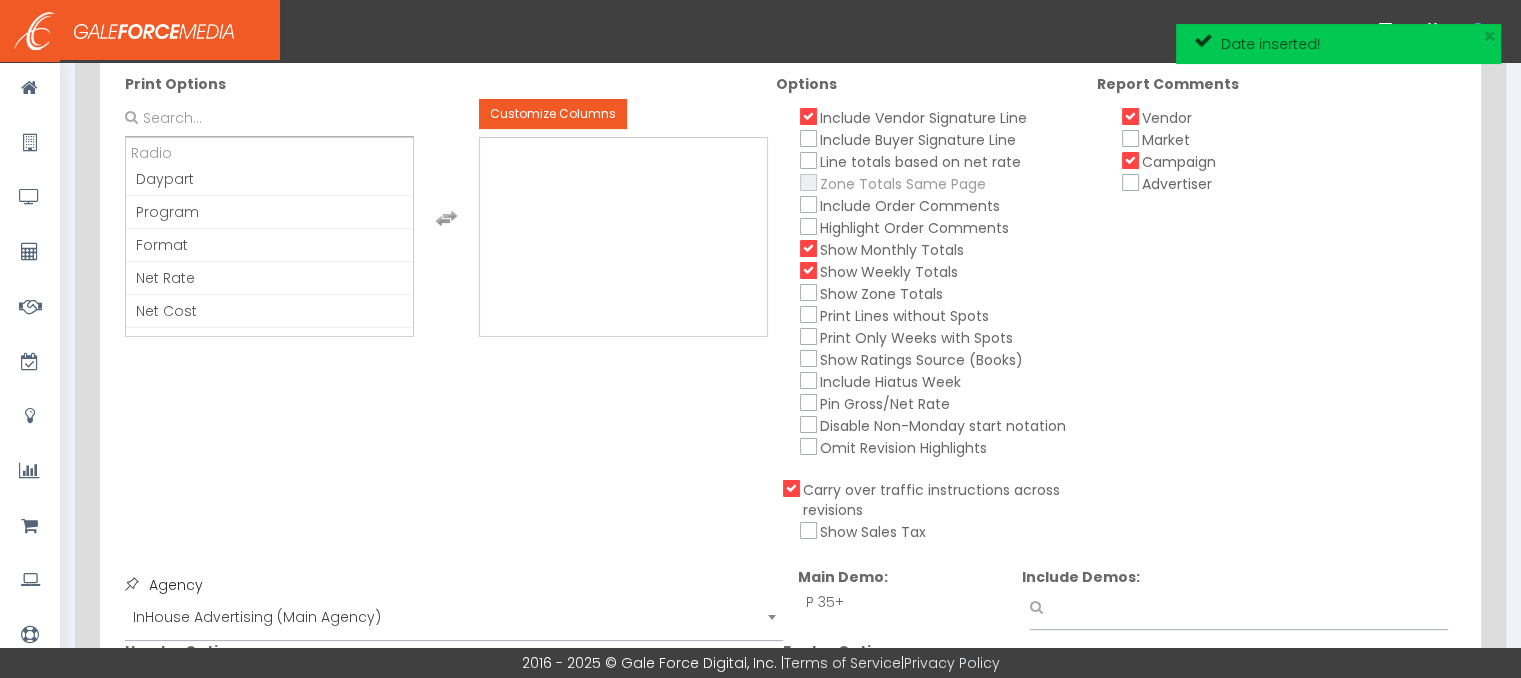 click on "Show Weekly Totals" at bounding box center (809, 270) 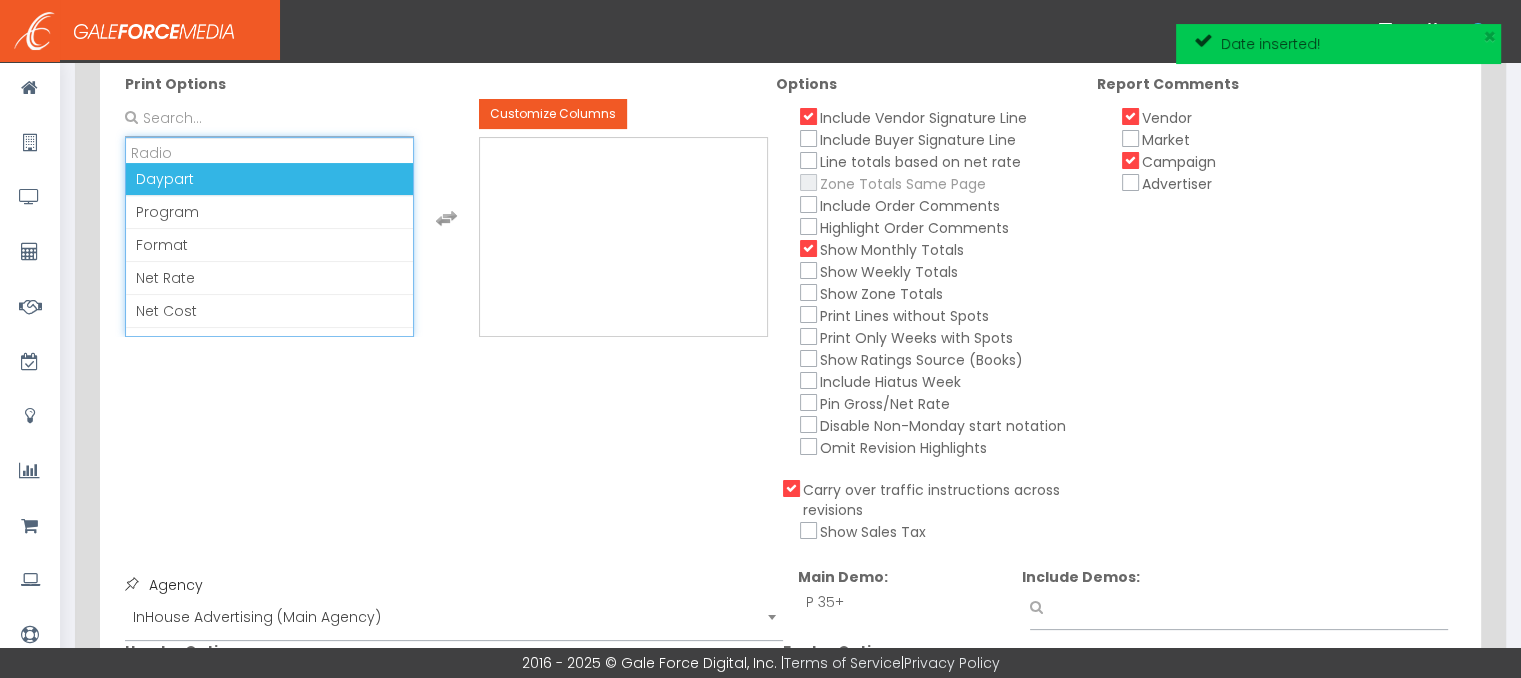 click on "Daypart" at bounding box center [269, 179] 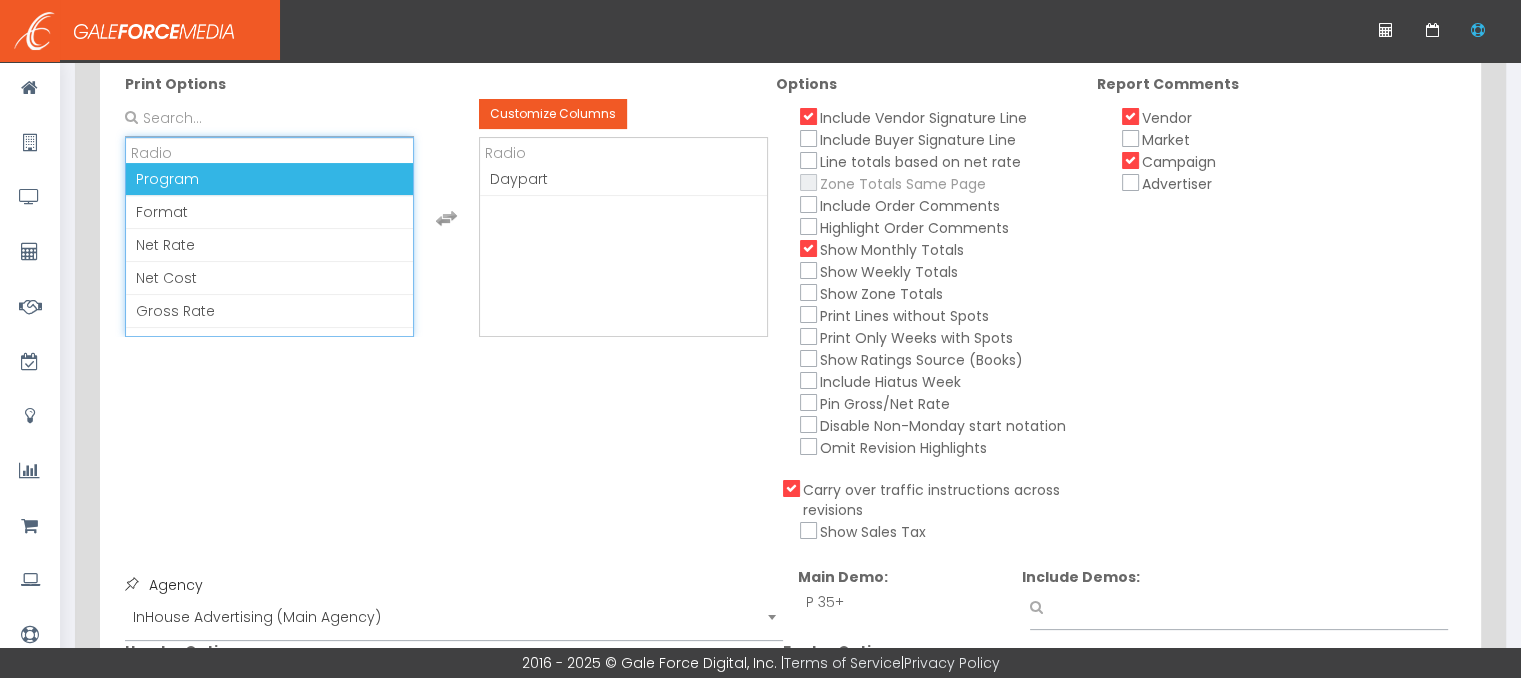 click on "Program" at bounding box center [269, 179] 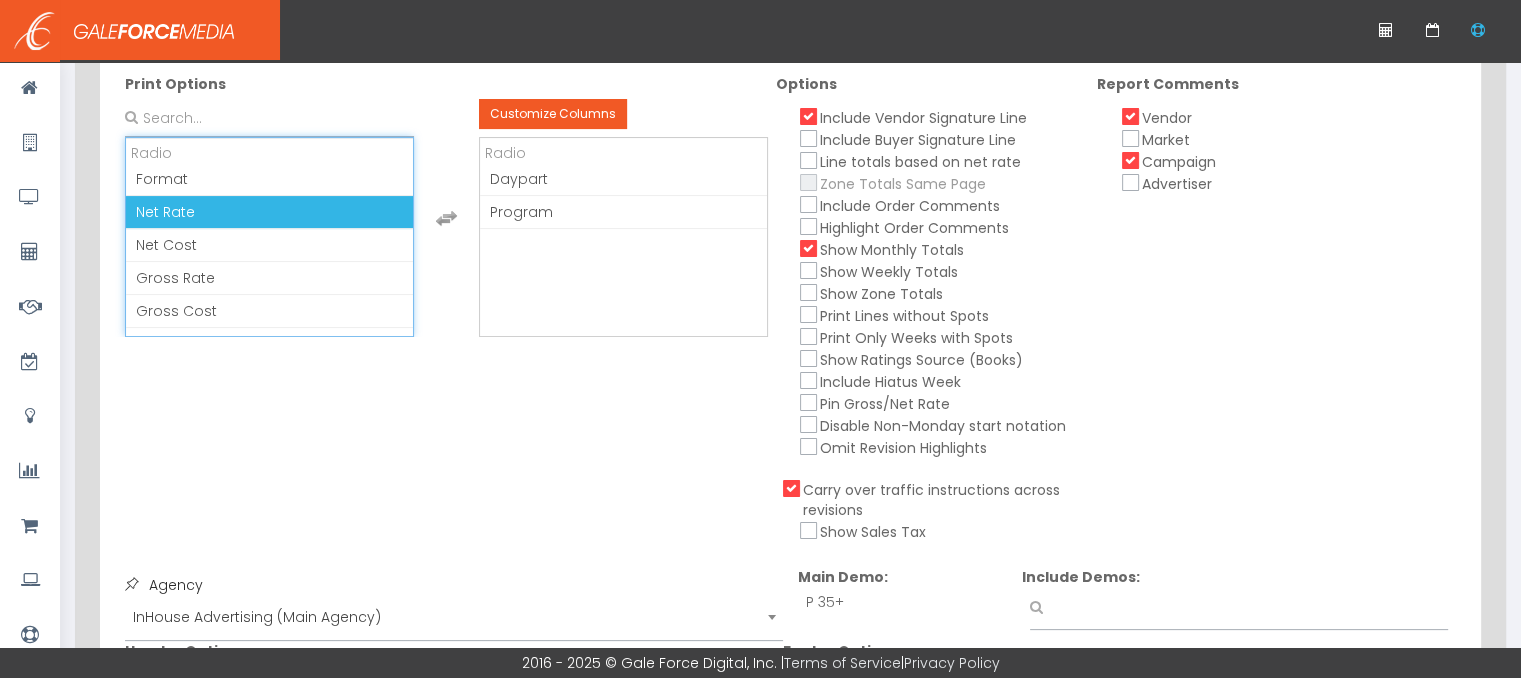 click on "Net Rate" at bounding box center [269, 212] 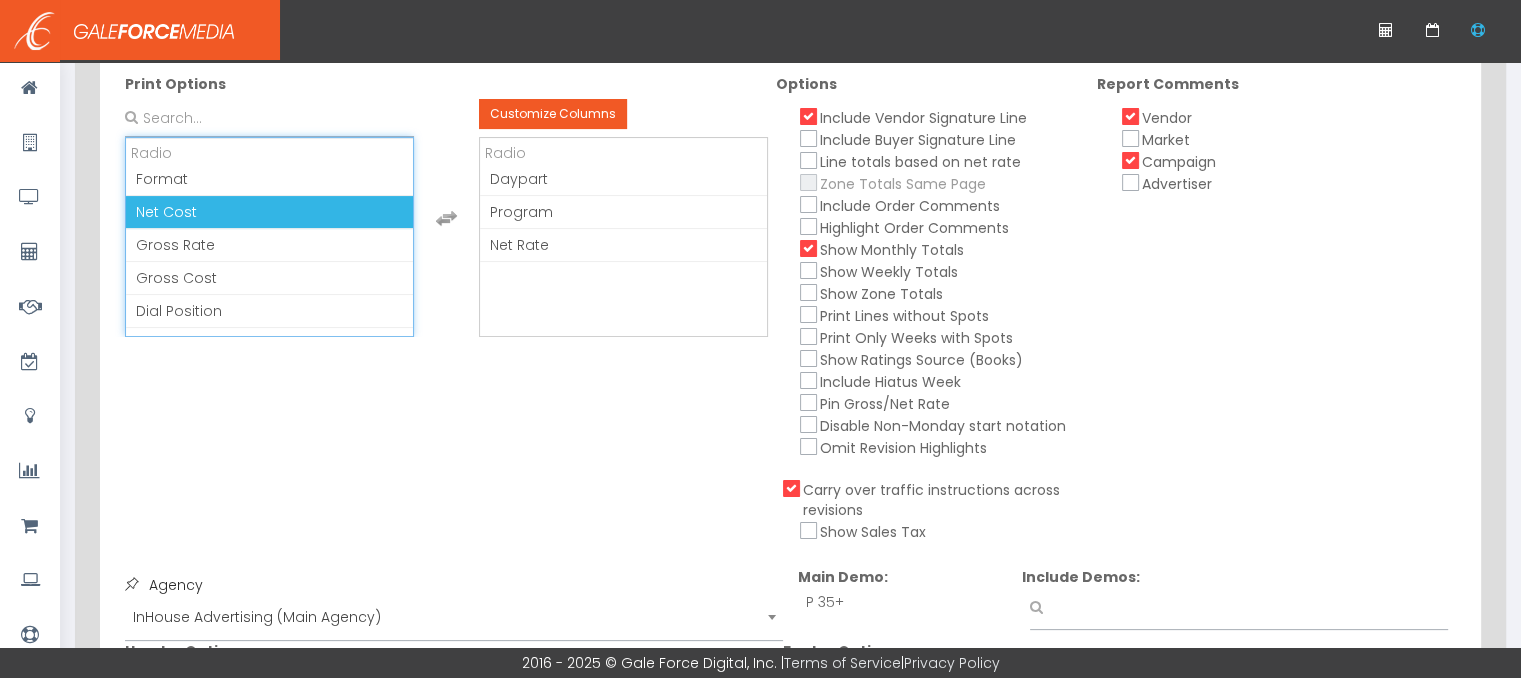 click on "Net Cost" at bounding box center (269, 212) 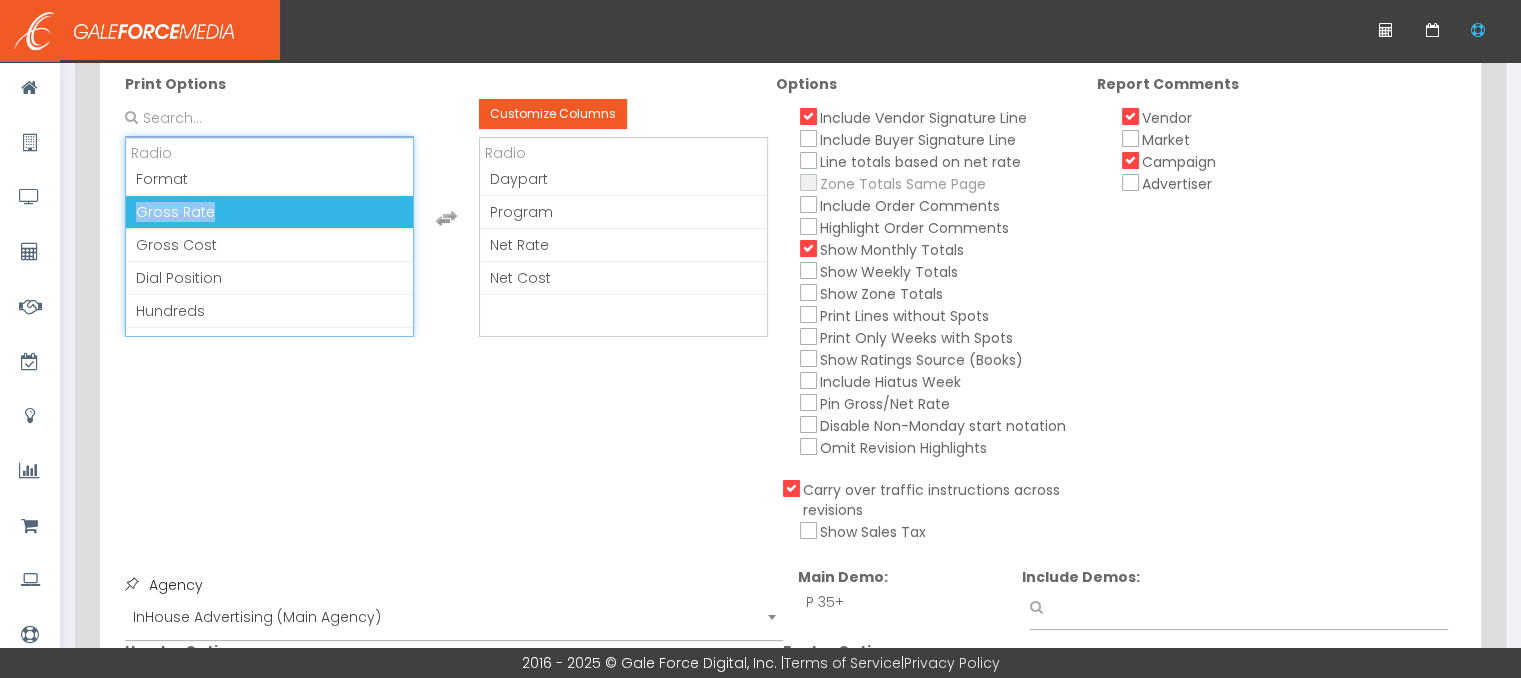 click on "Gross Rate" at bounding box center [269, 212] 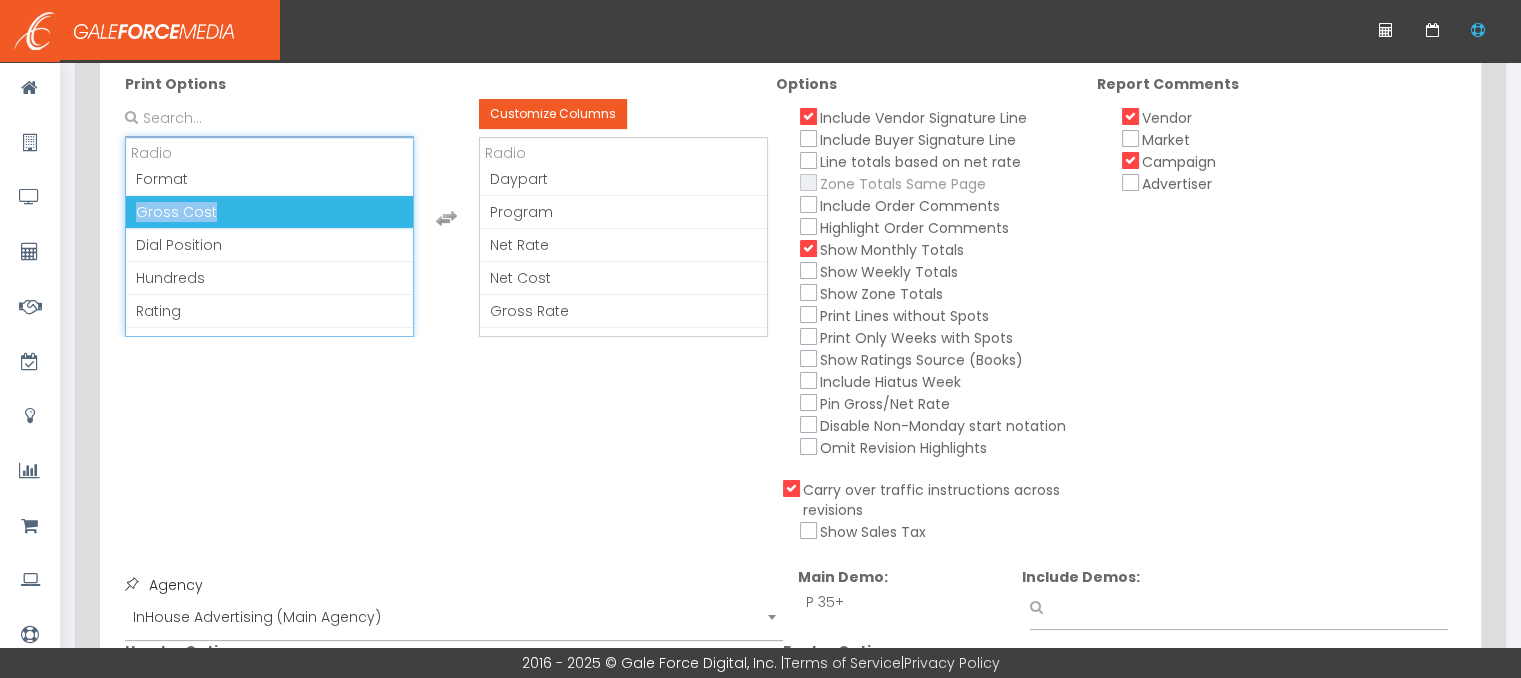 click on "Gross Cost" at bounding box center (269, 212) 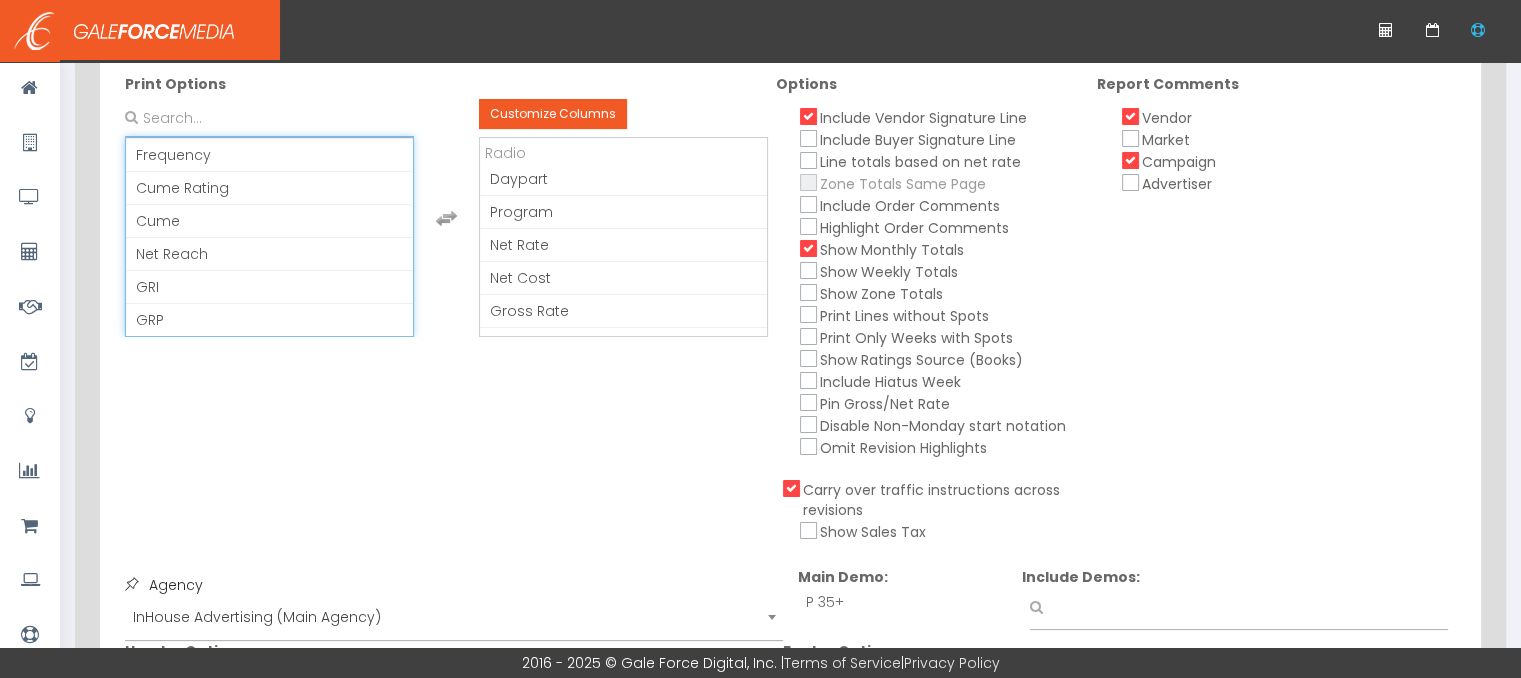 scroll, scrollTop: 351, scrollLeft: 0, axis: vertical 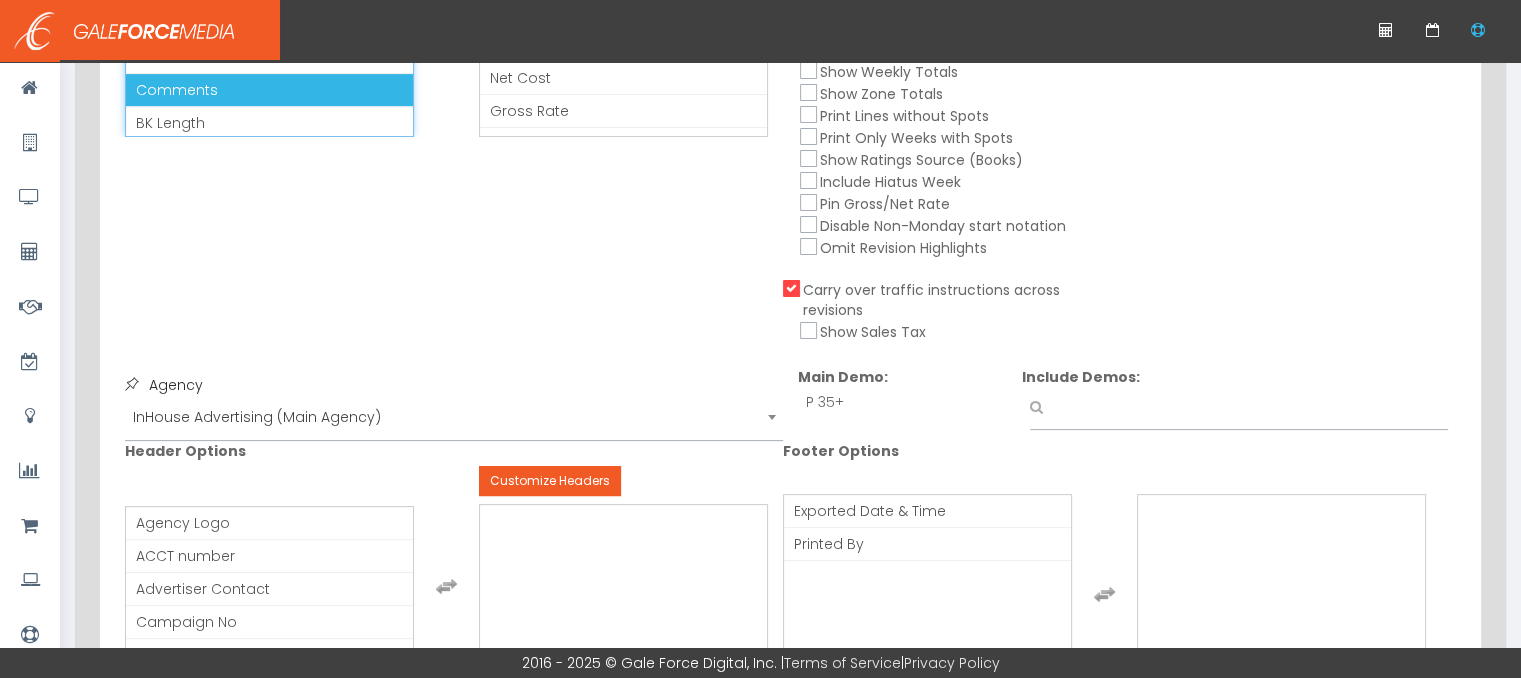 click on "Comments" at bounding box center (269, 90) 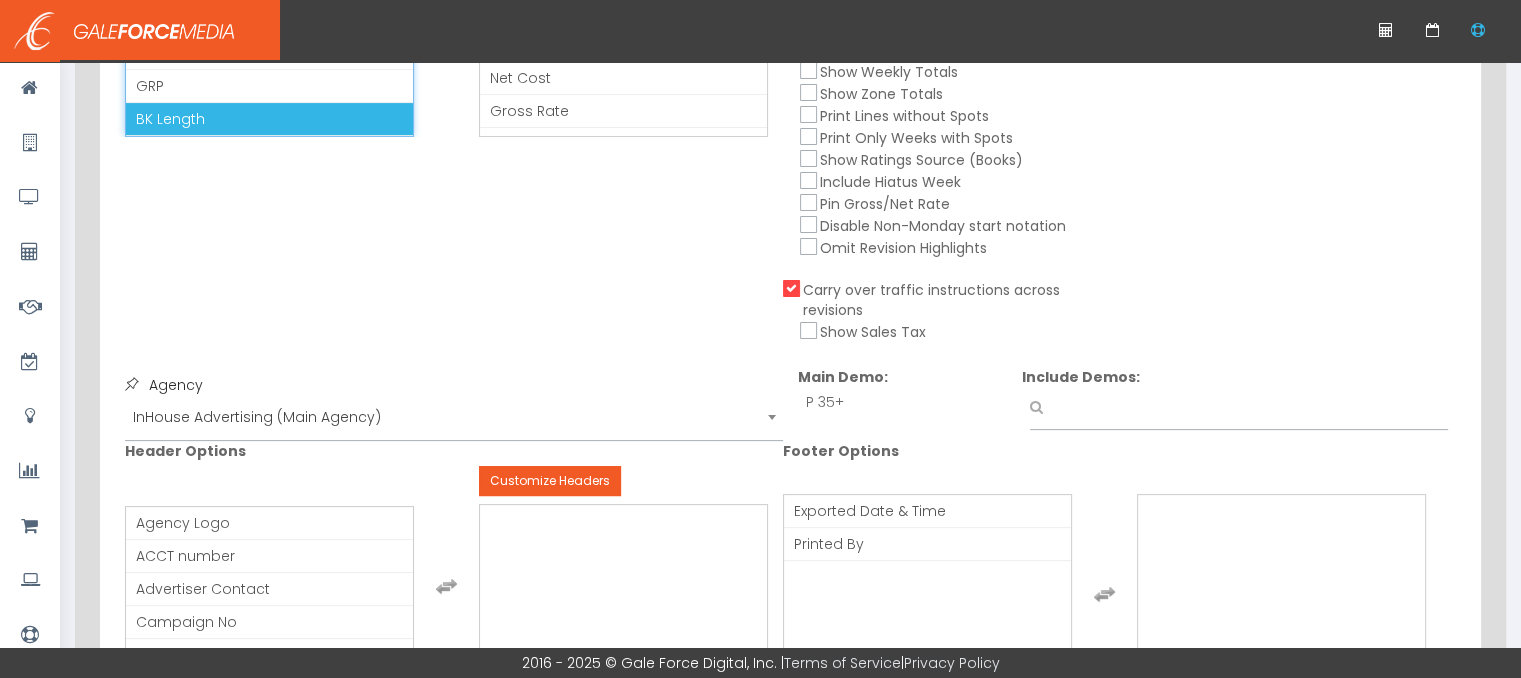 scroll, scrollTop: 532, scrollLeft: 0, axis: vertical 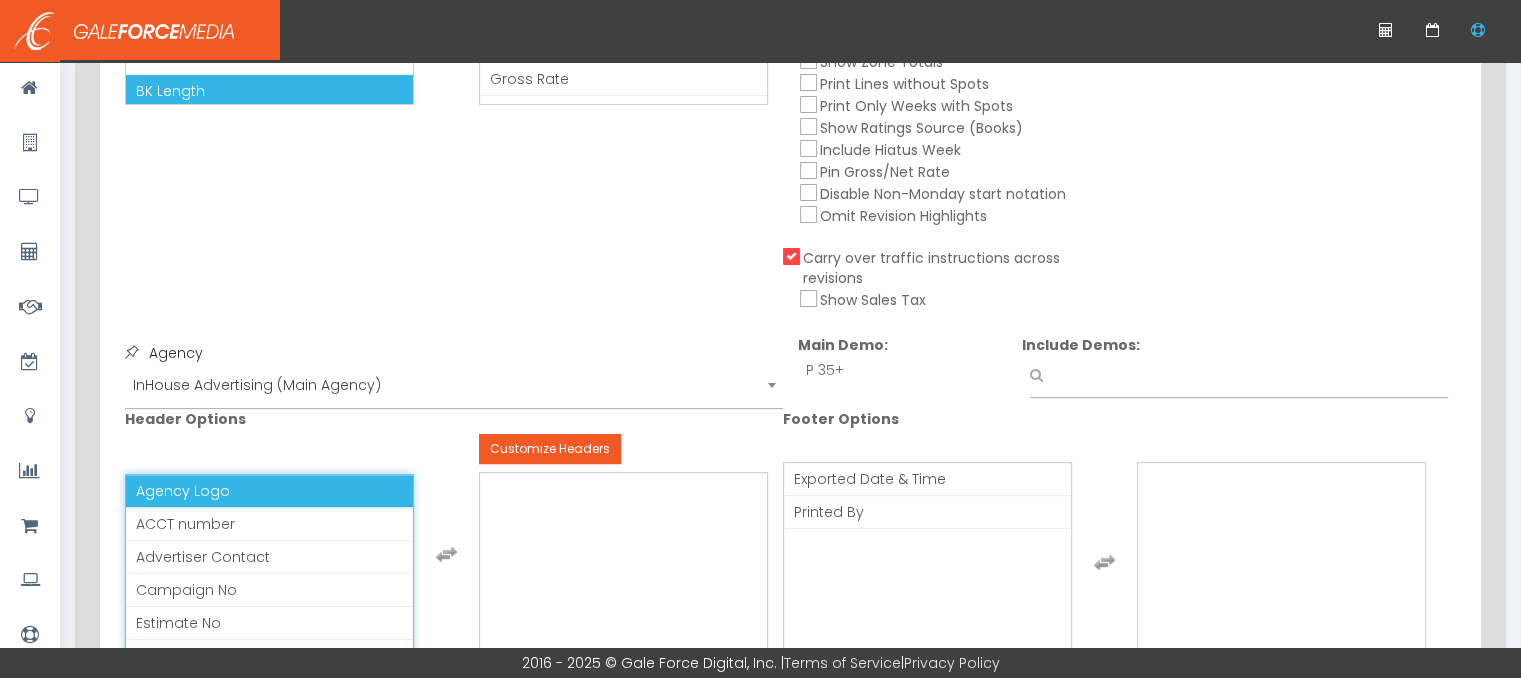 click on "Agency Logo" at bounding box center (269, 491) 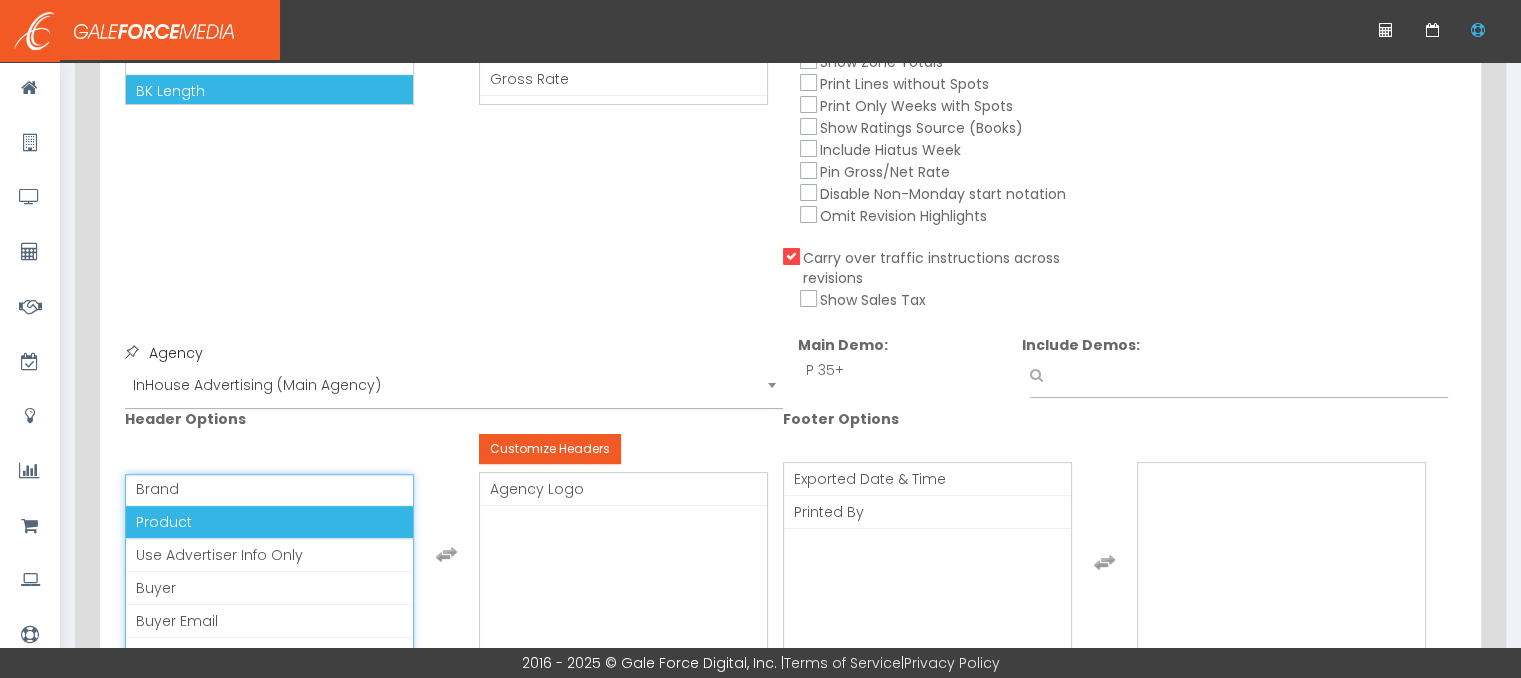 scroll, scrollTop: 100, scrollLeft: 0, axis: vertical 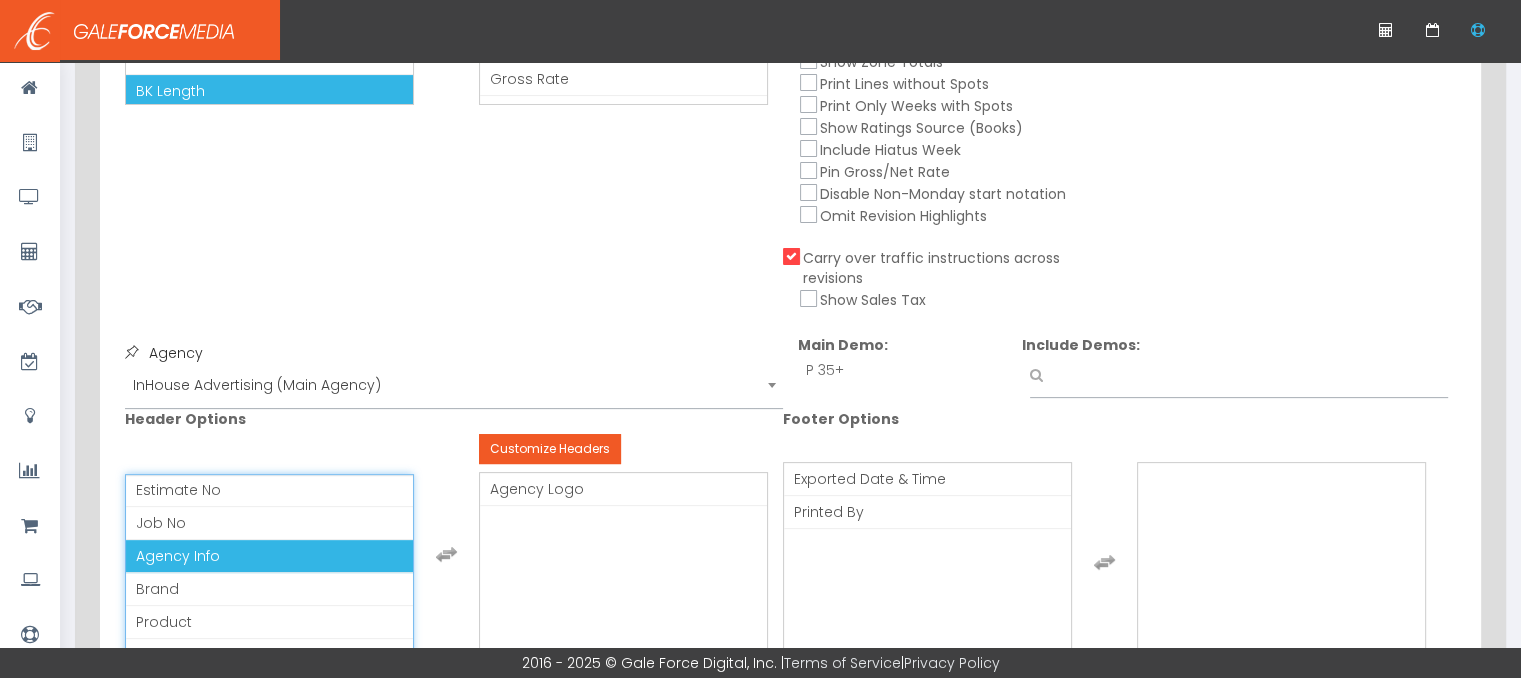 click on "Agency Info" at bounding box center (269, 556) 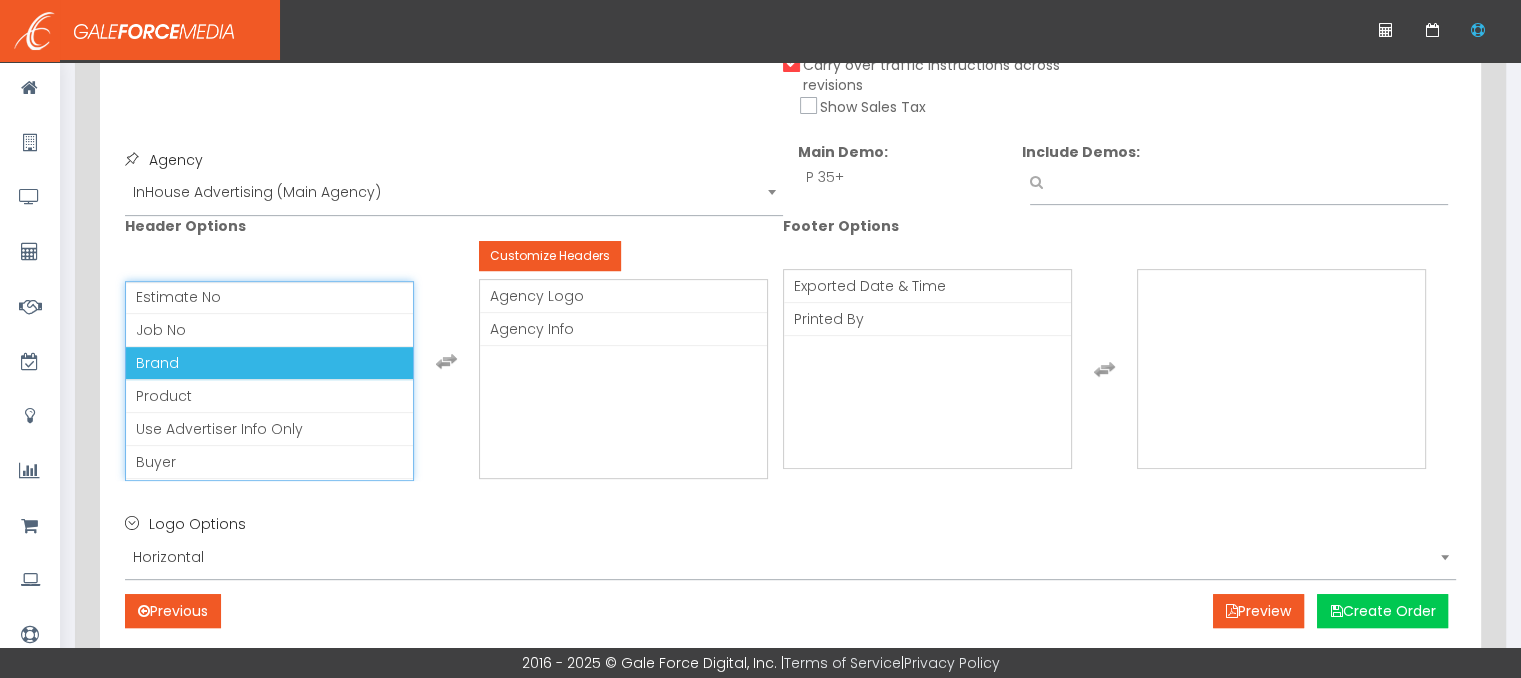 scroll, scrollTop: 732, scrollLeft: 0, axis: vertical 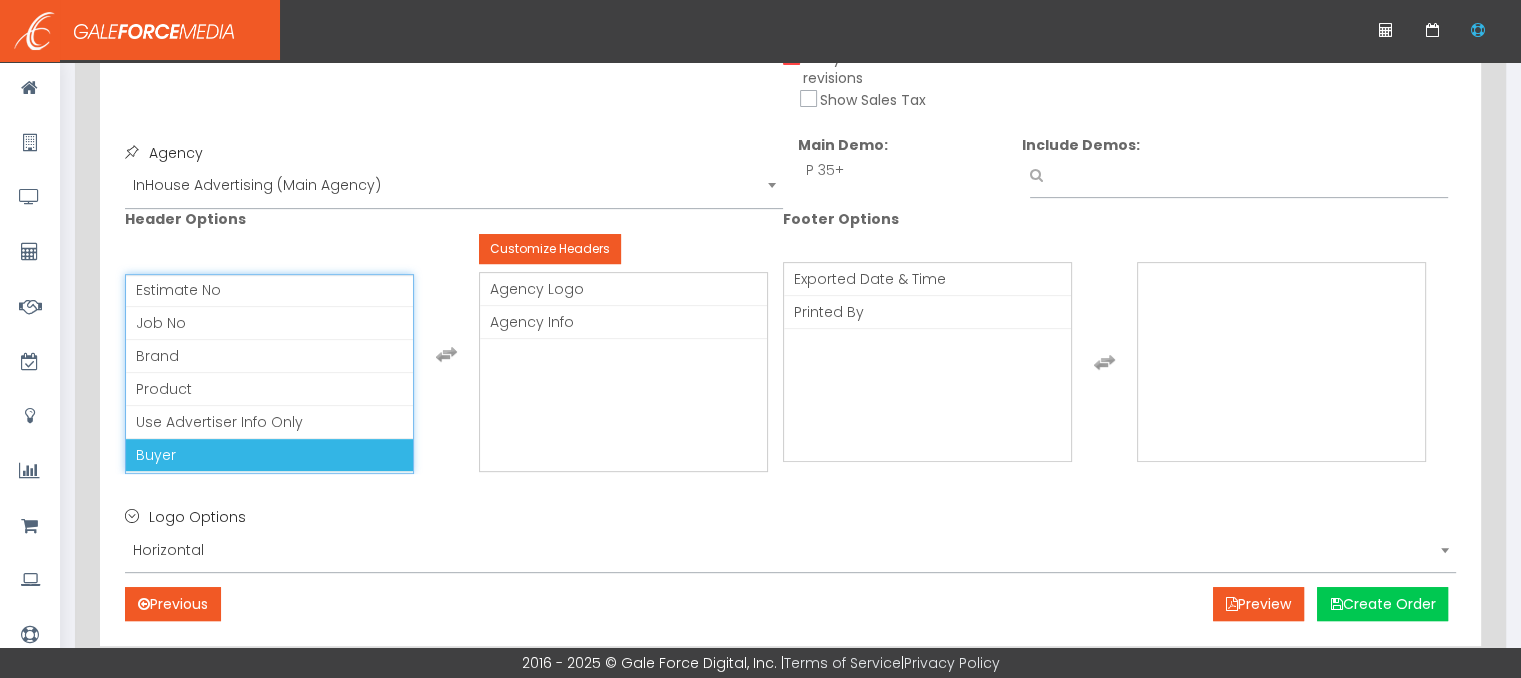 click on "Buyer" at bounding box center [269, 455] 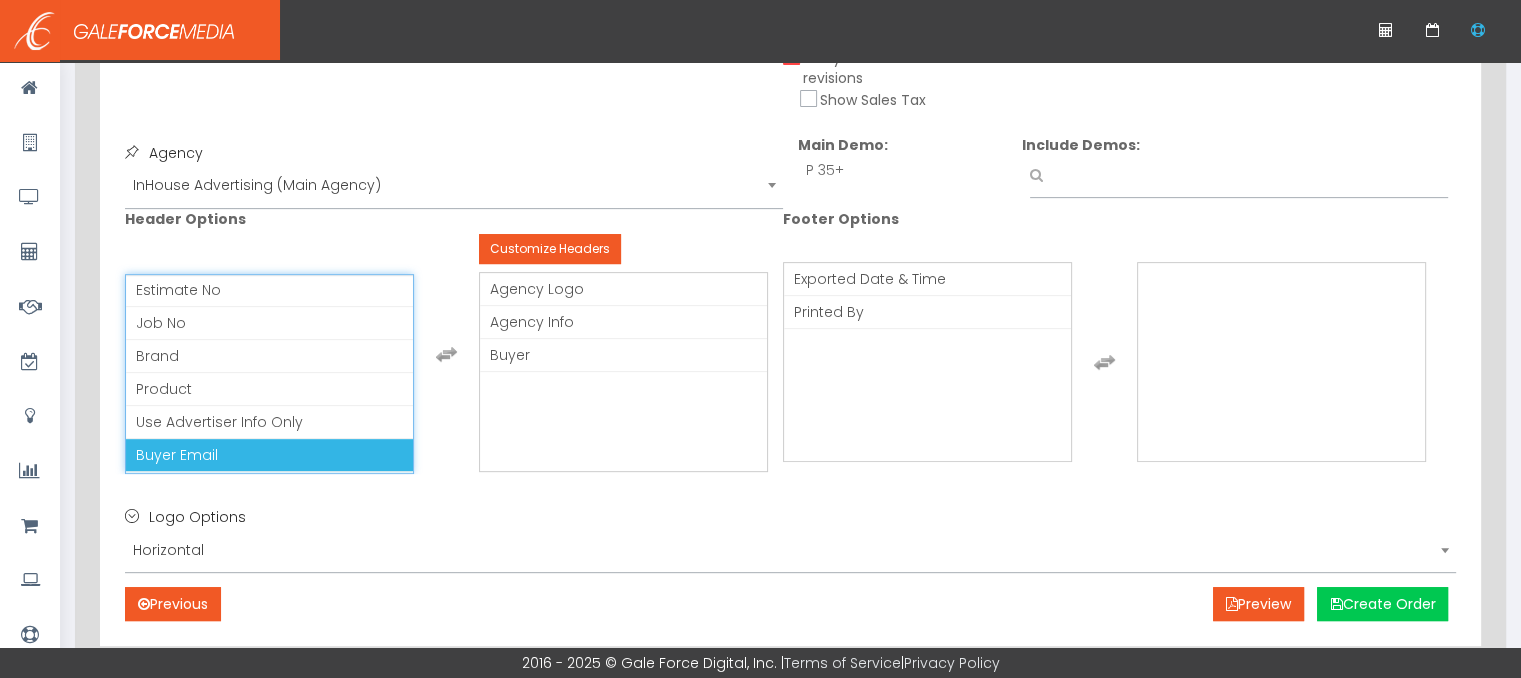 click on "Buyer Email" at bounding box center [269, 455] 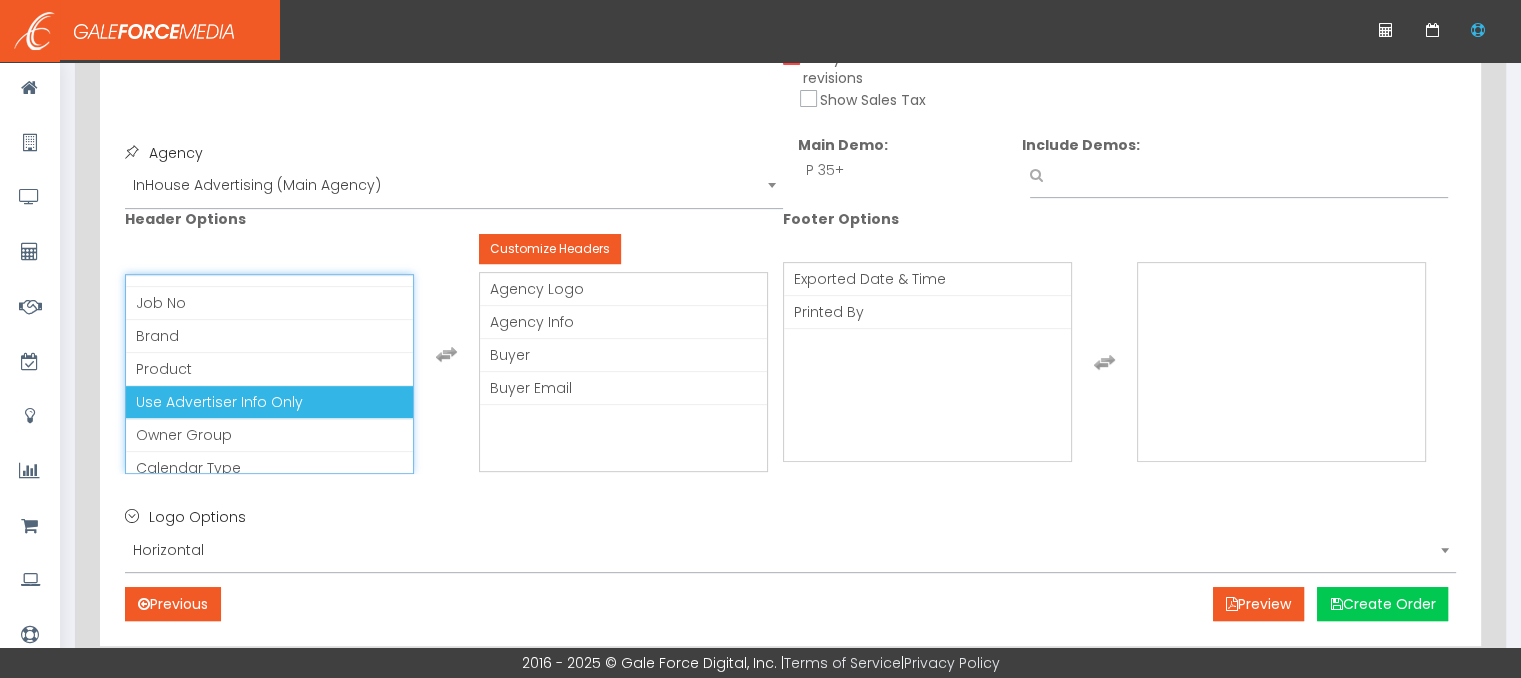 scroll, scrollTop: 129, scrollLeft: 0, axis: vertical 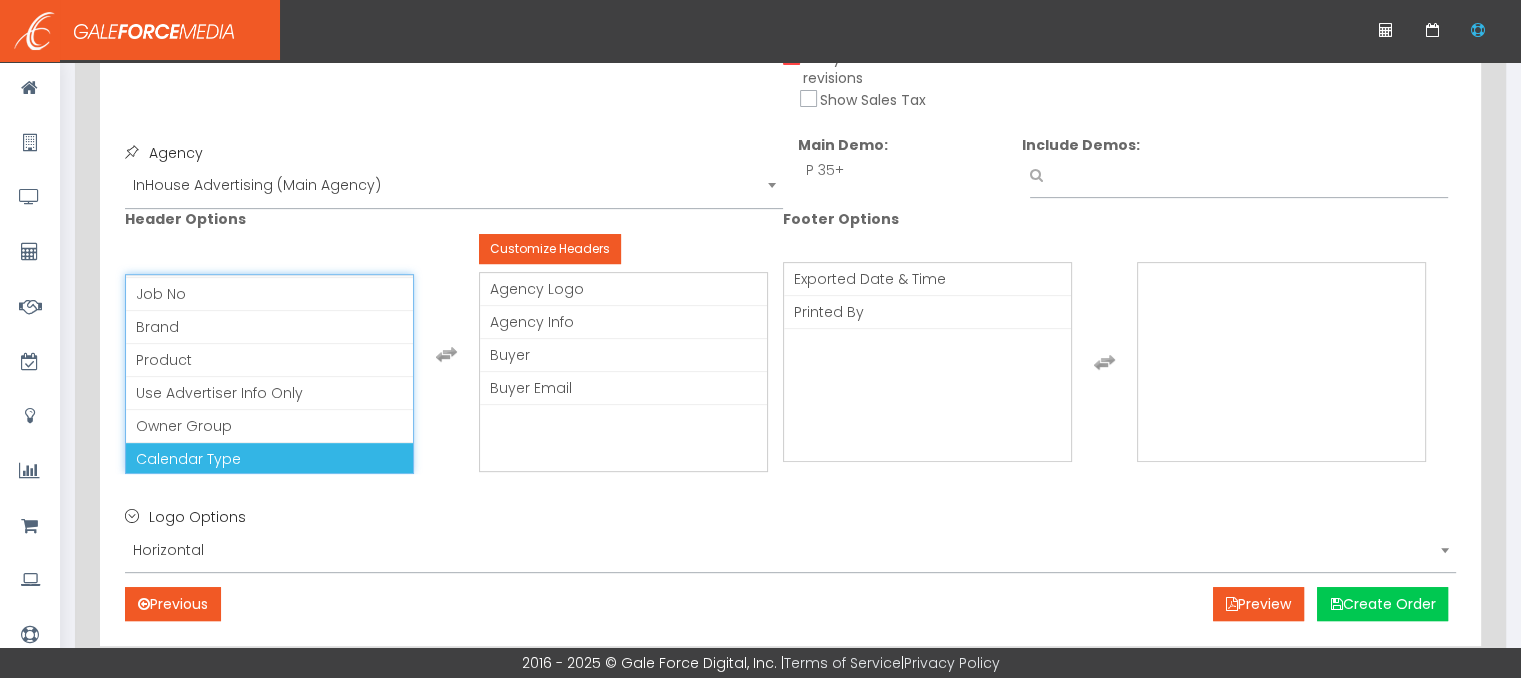 click on "Calendar Type" at bounding box center (269, 459) 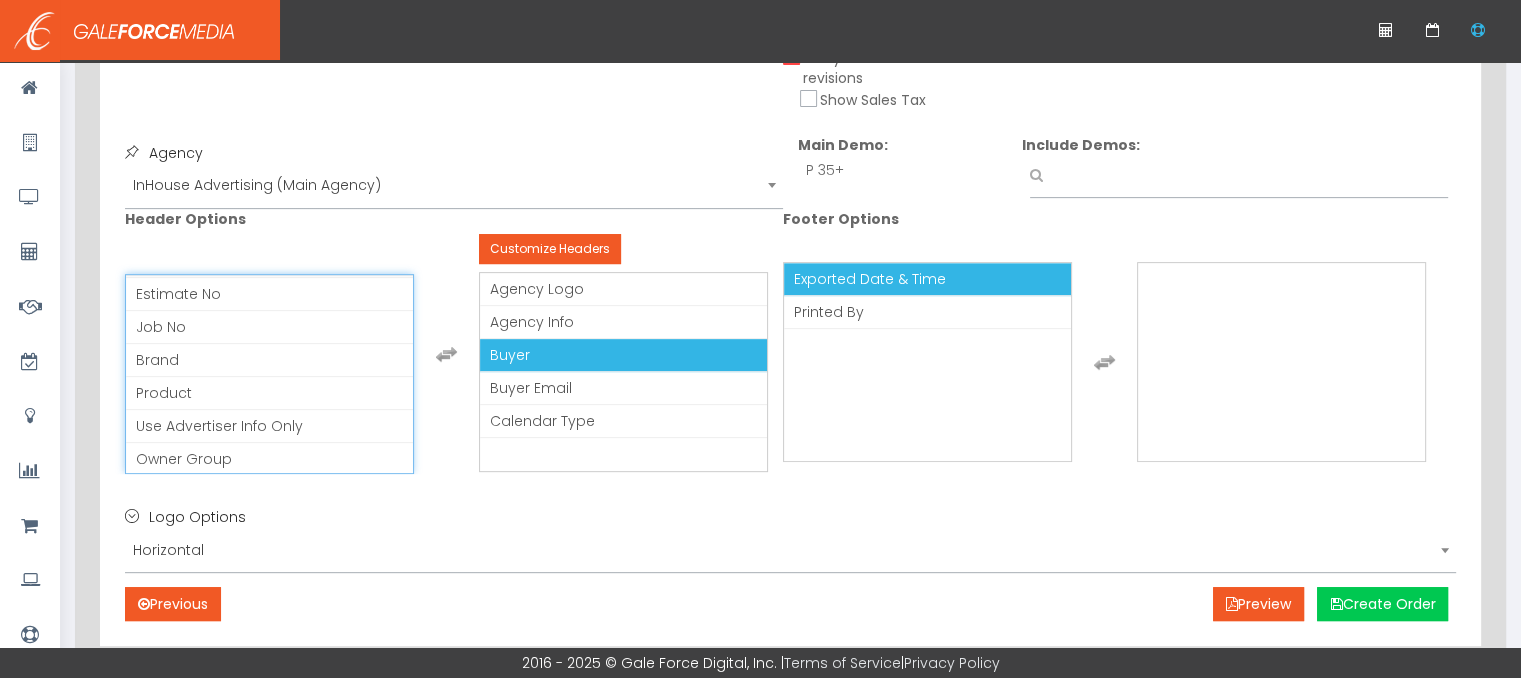 click on "Exported Date & Time" at bounding box center (870, 279) 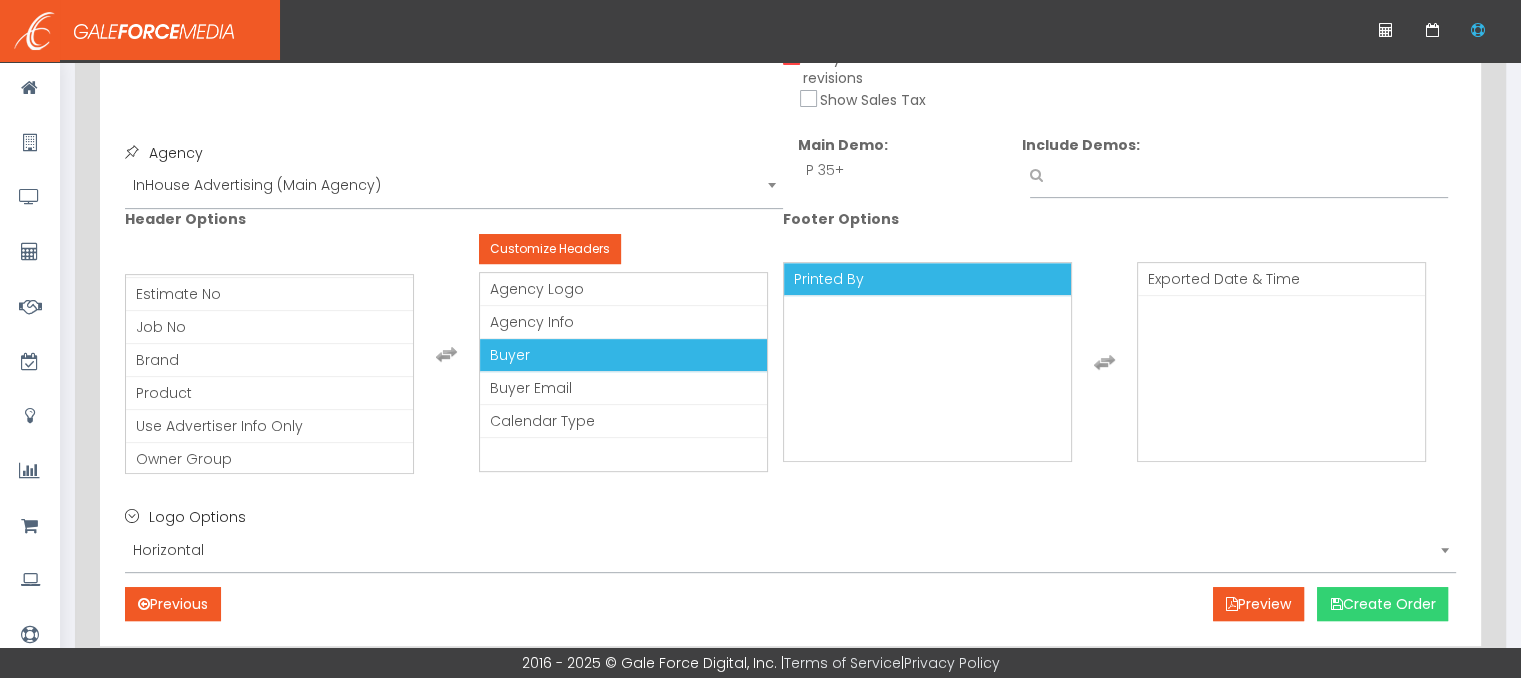 click on "Create Order" at bounding box center [1382, 604] 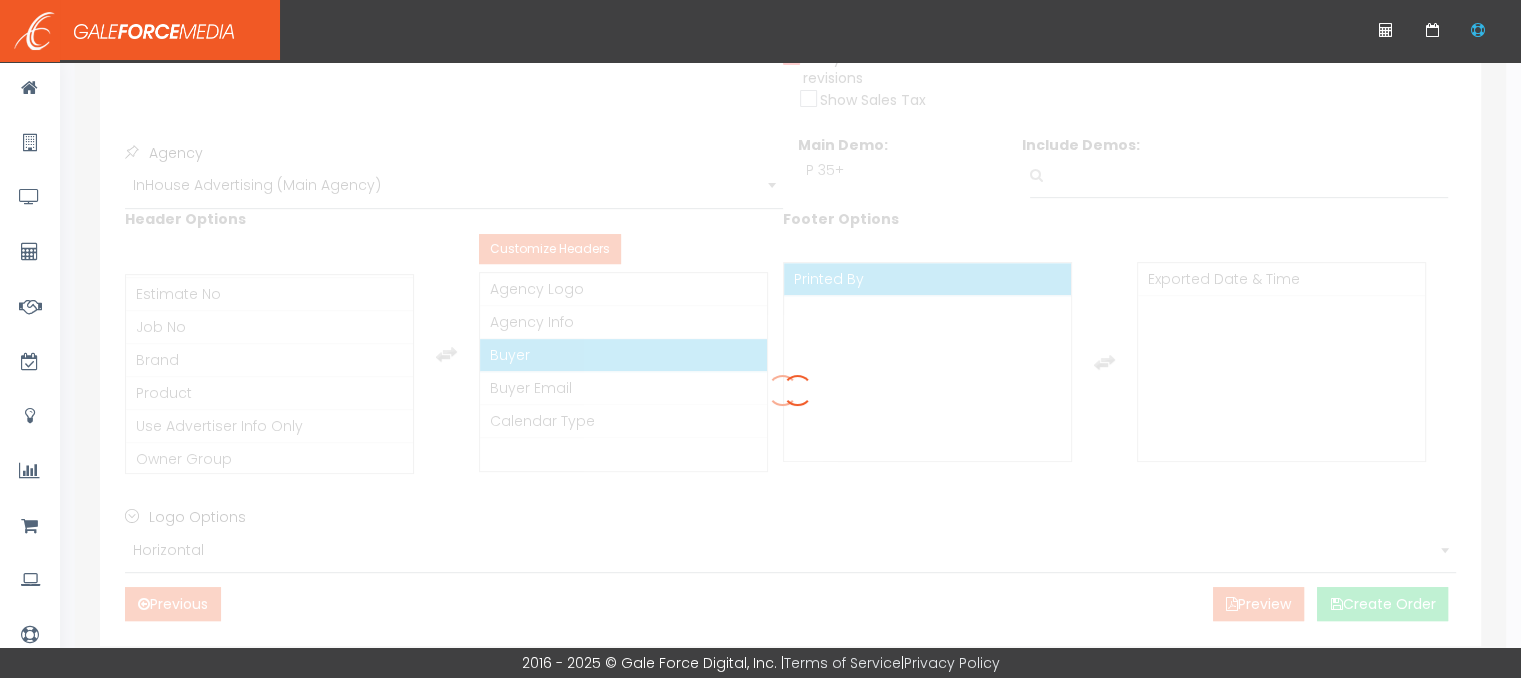 scroll, scrollTop: 0, scrollLeft: 0, axis: both 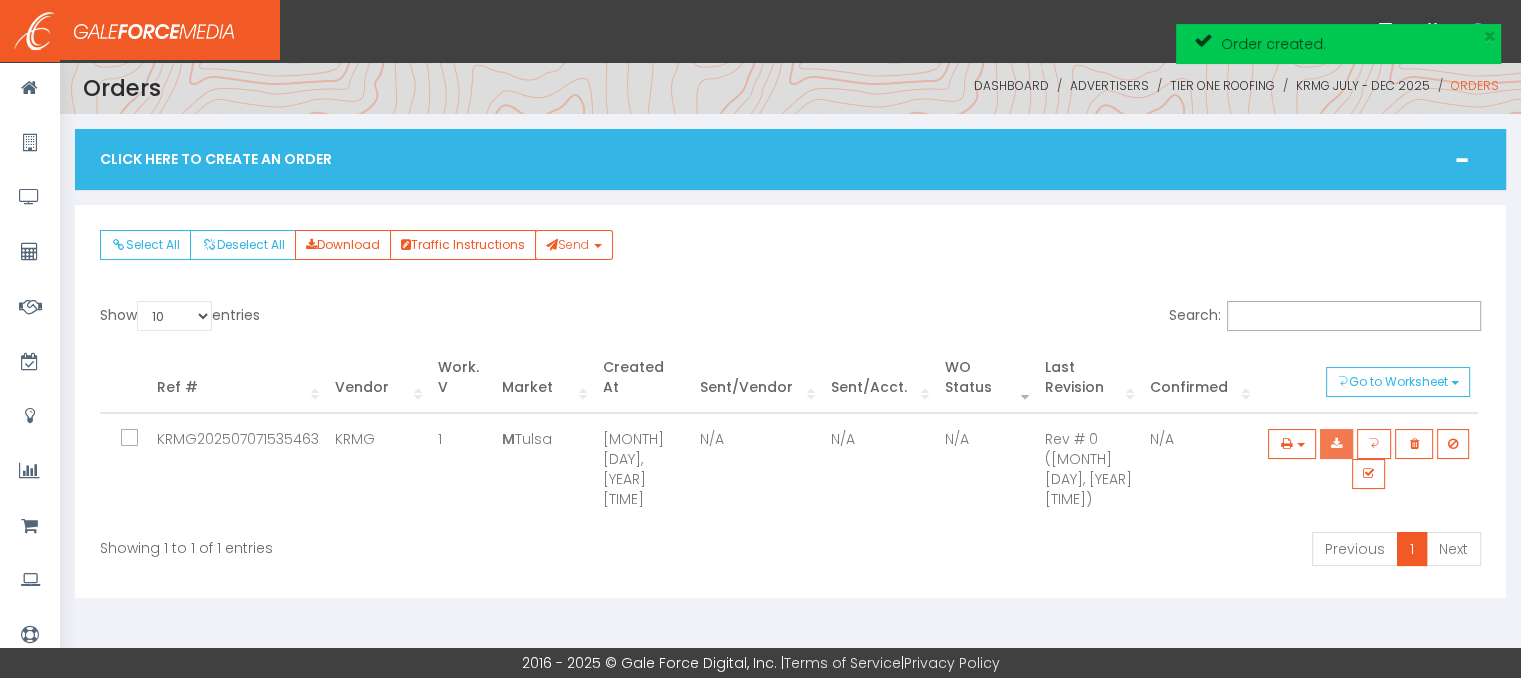 click at bounding box center [1336, 444] 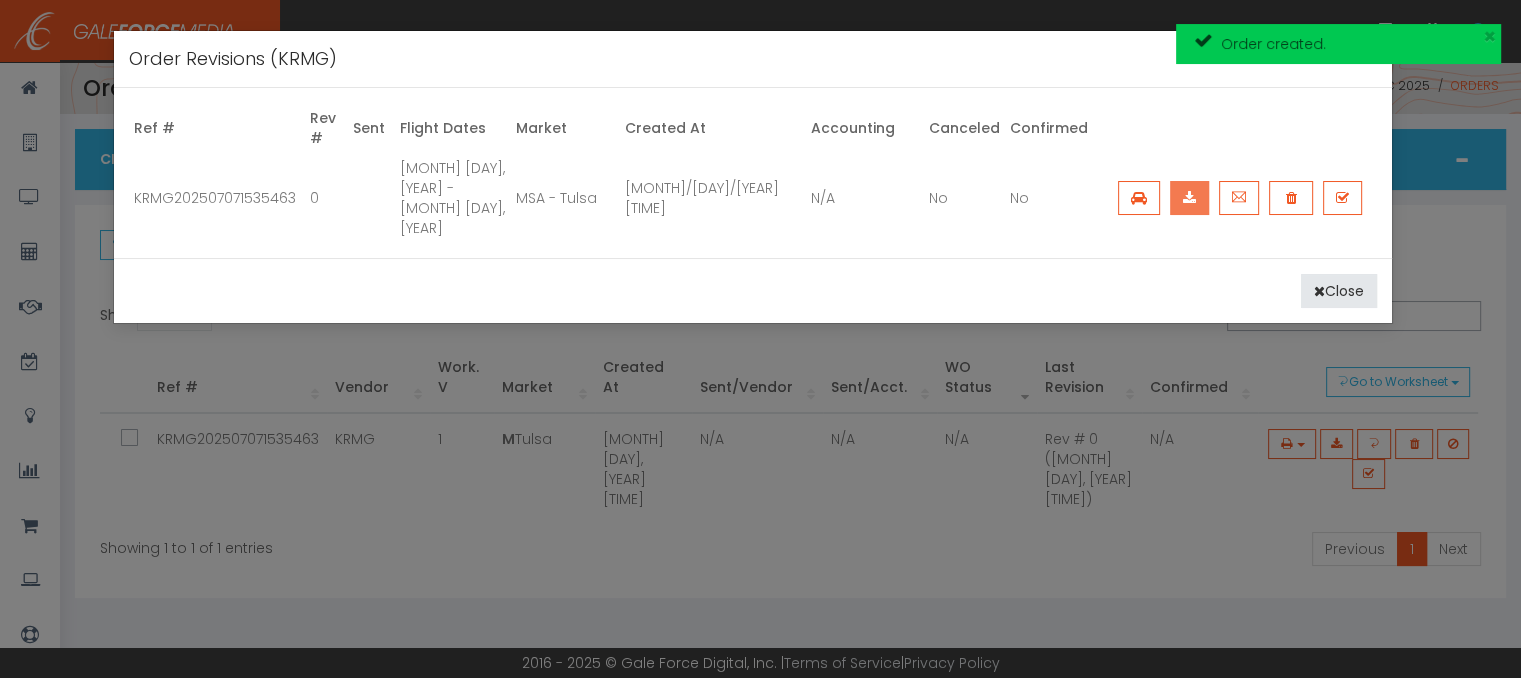 click at bounding box center [1189, 198] 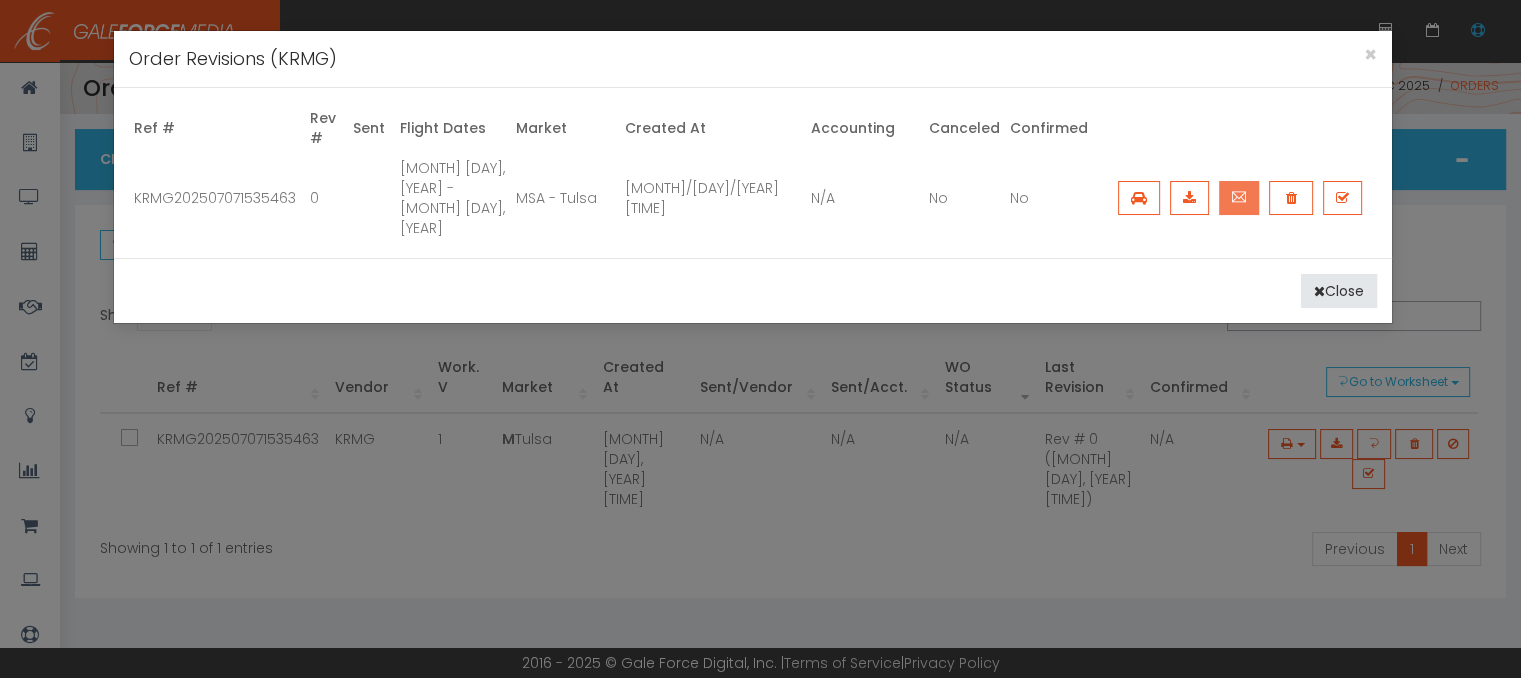 click at bounding box center [1239, 198] 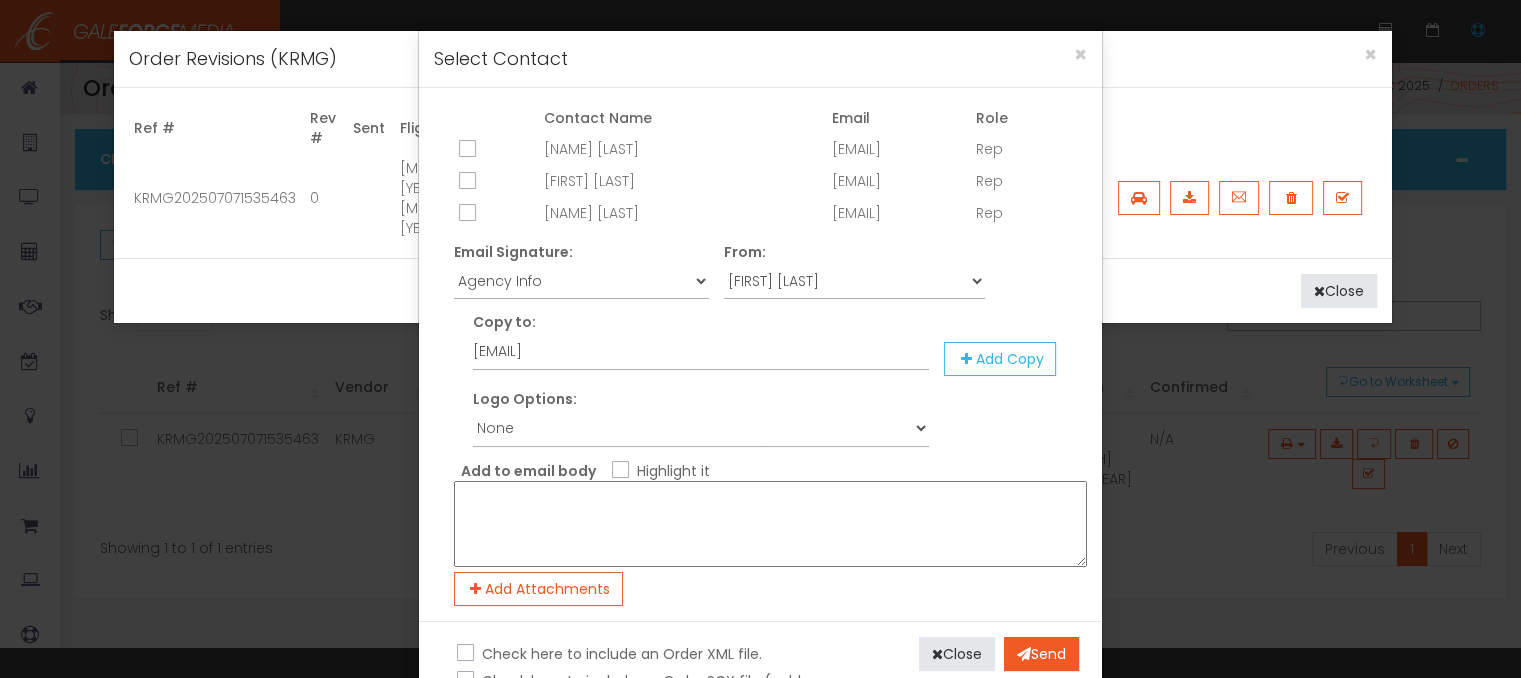 click at bounding box center [465, 214] 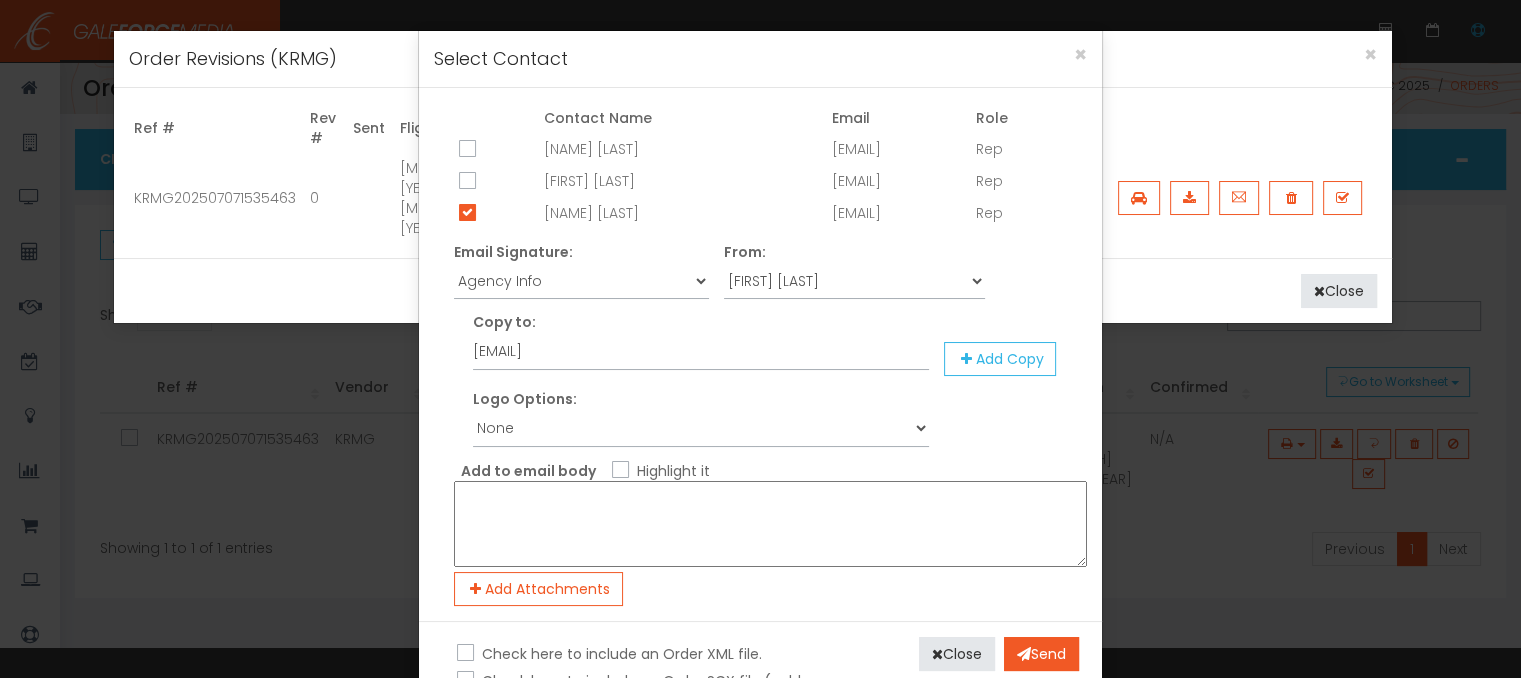 click on "Highlight it" at bounding box center [671, 471] 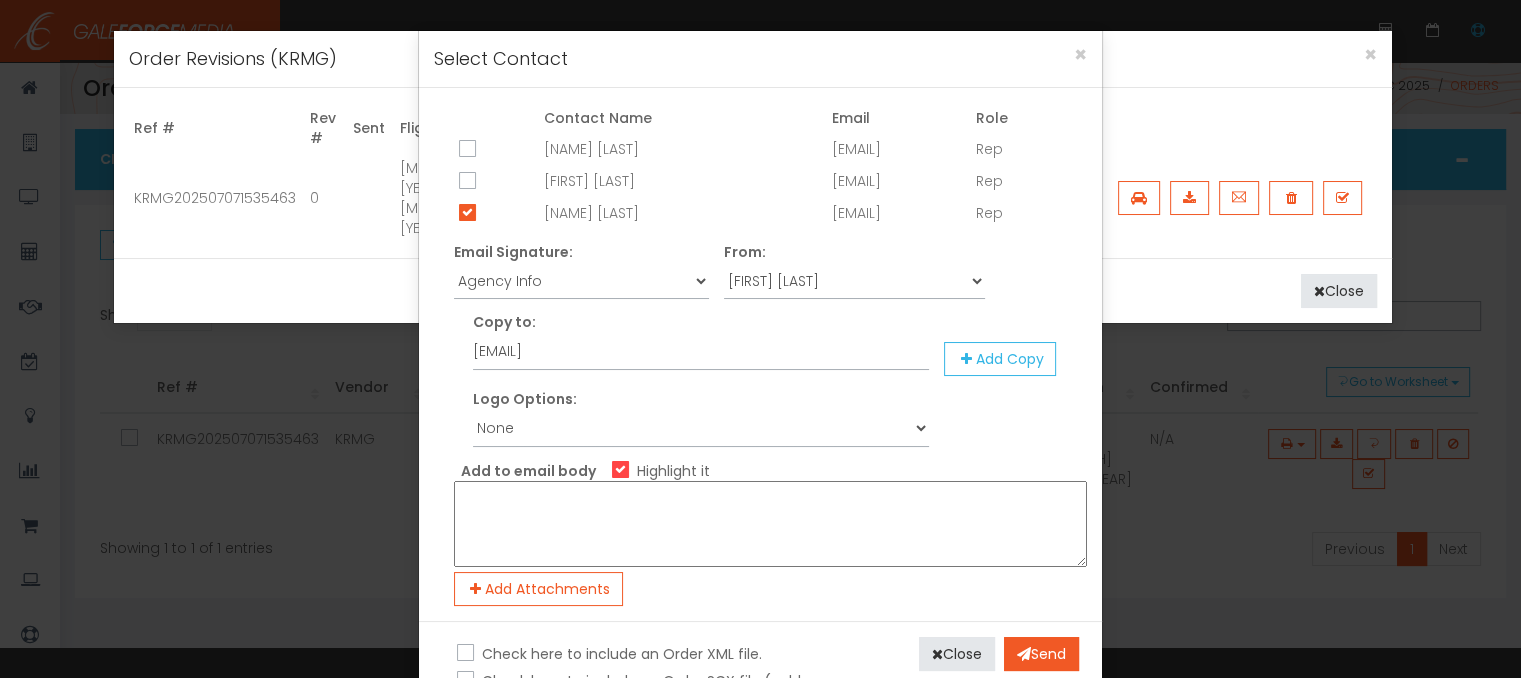 click at bounding box center [770, 524] 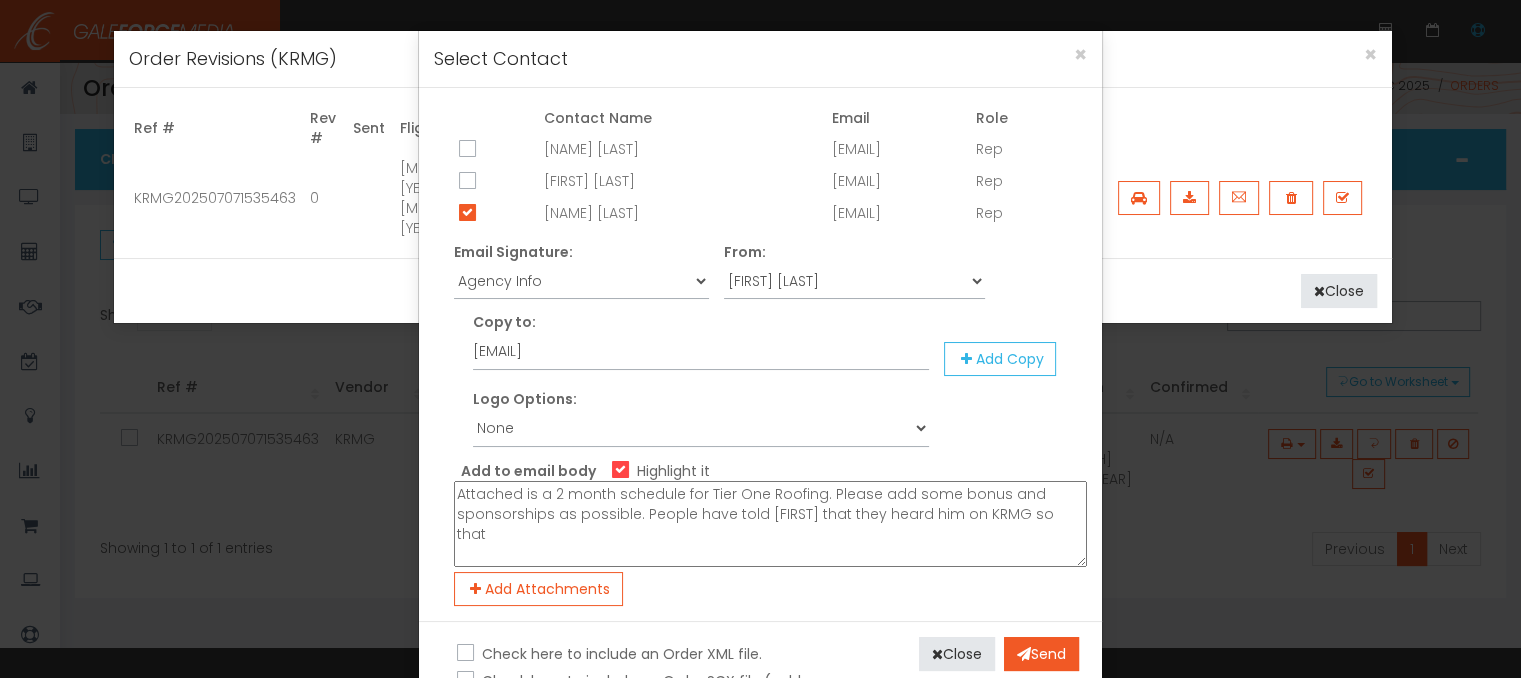 click on "Attached is a 2 month schedule for Tier One Roofing. Please add some bonus and sponsorships as possible. People have told [FIRST] that they heard him on KRMG so that" at bounding box center [770, 524] 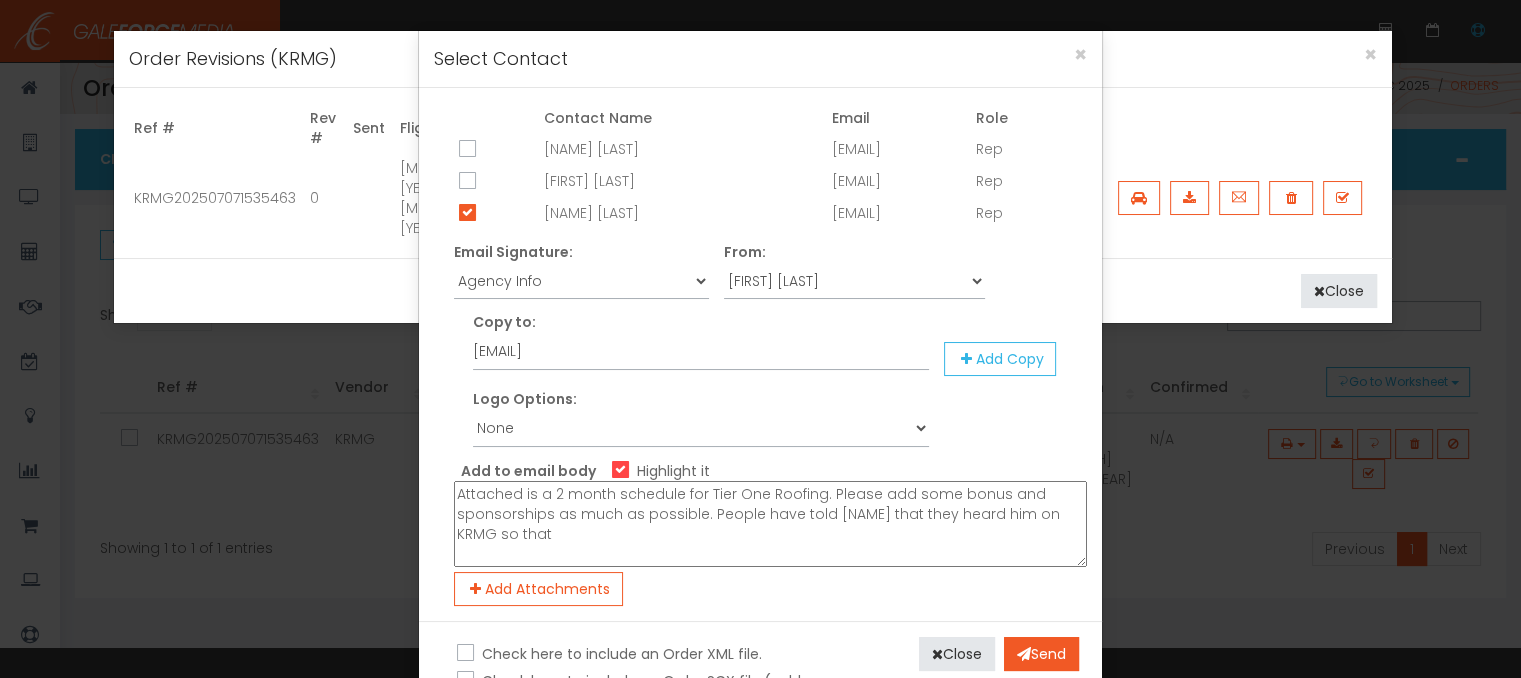 click on "Attached is a 2 month schedule for Tier One Roofing. Please add some bonus and sponsorships as much as possible. People have told [NAME] that they heard him on KRMG so that" at bounding box center [770, 524] 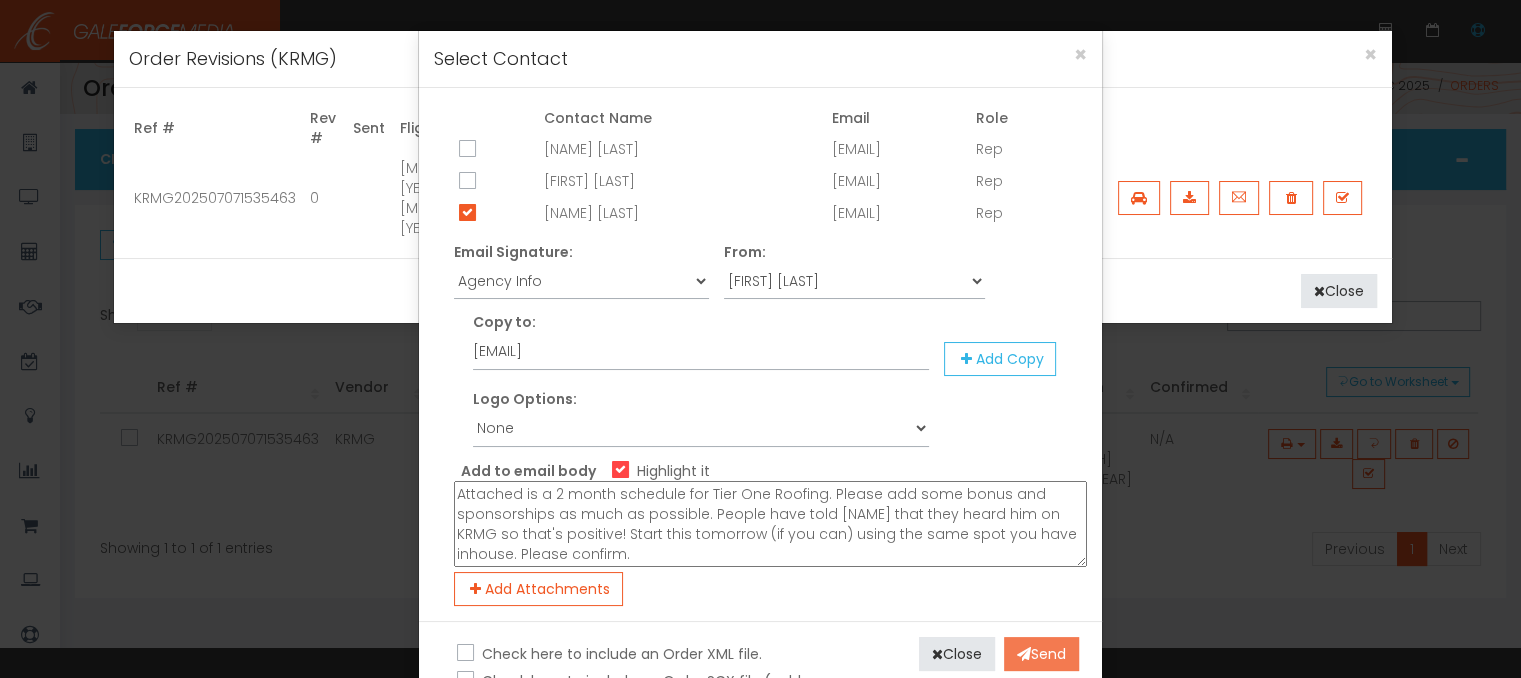 type on "Attached is a 2 month schedule for Tier One Roofing. Please add some bonus and sponsorships as much as possible. People have told [NAME] that they heard him on KRMG so that's positive! Start this tomorrow (if you can) using the same spot you have inhouse. Please confirm." 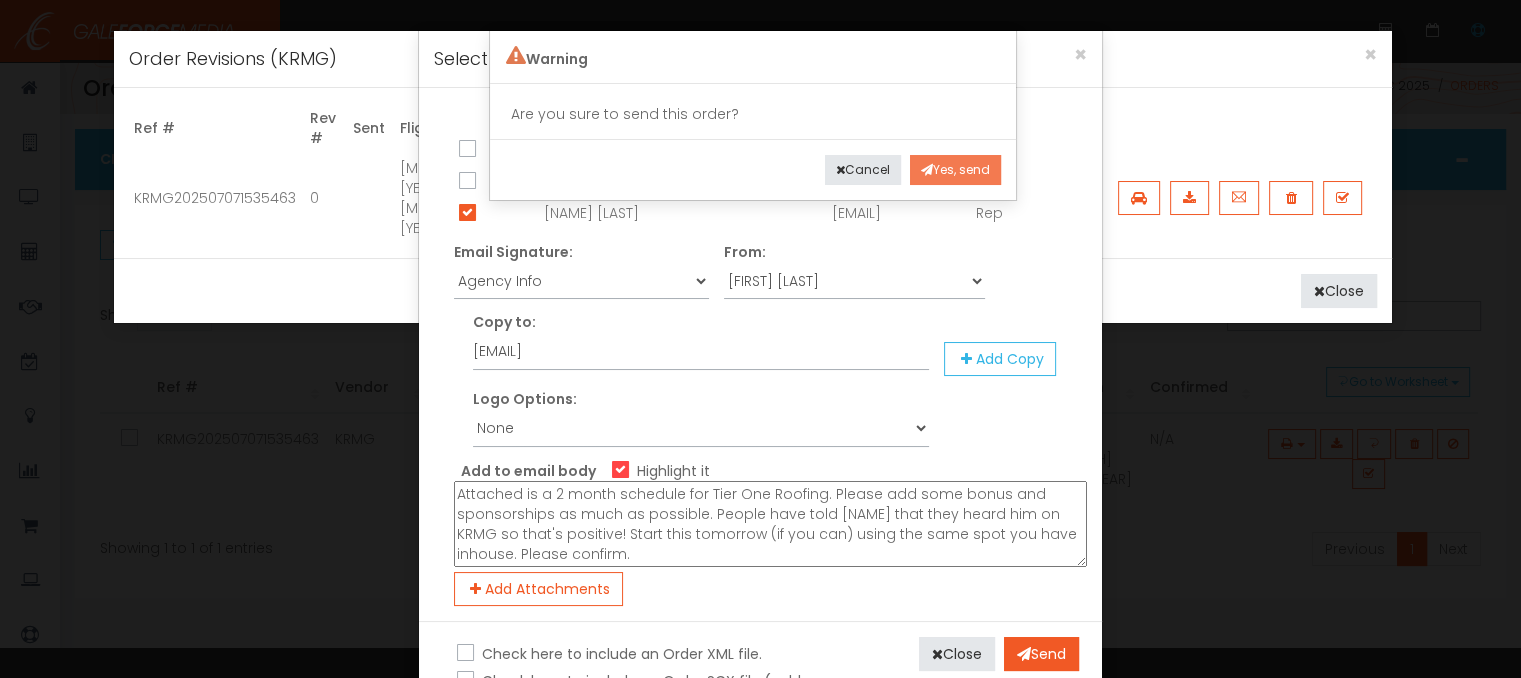 click on "Yes, send" at bounding box center (955, 170) 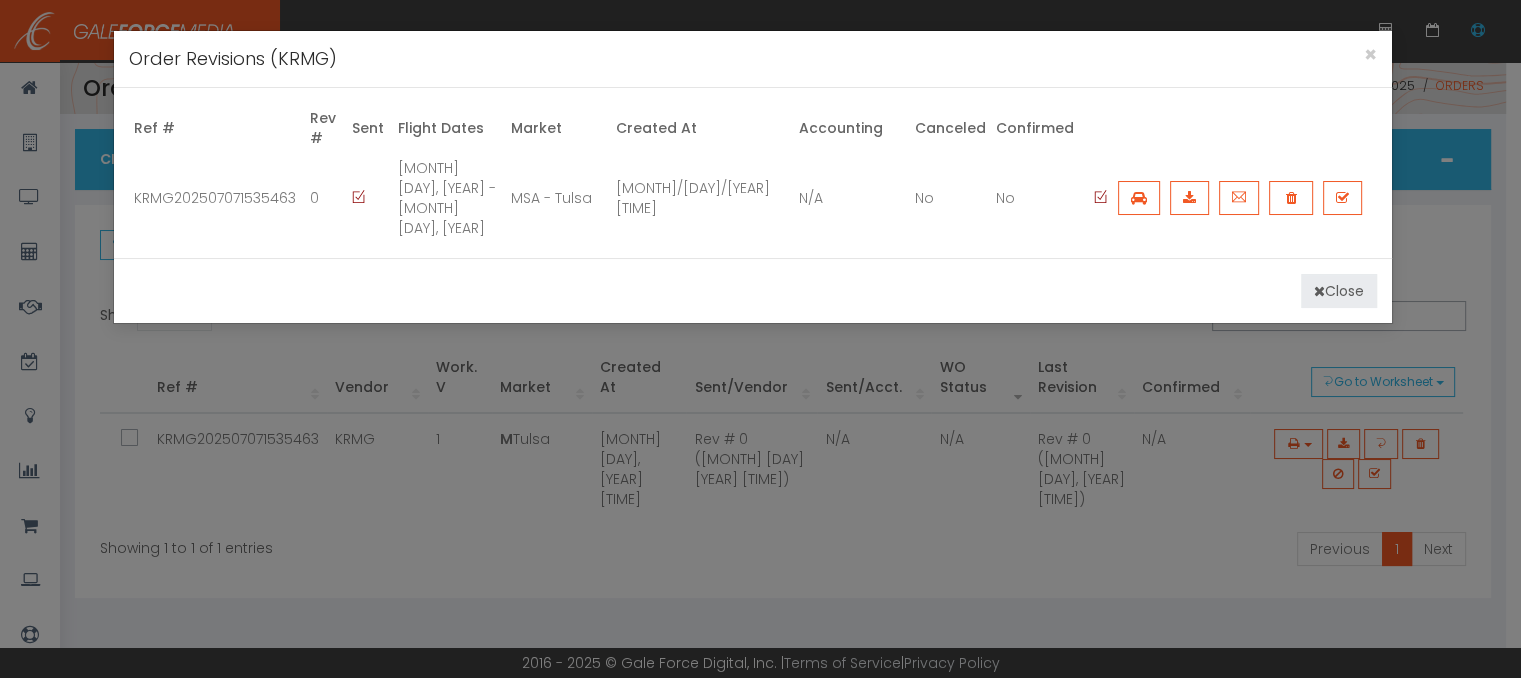 click at bounding box center (1319, 291) 